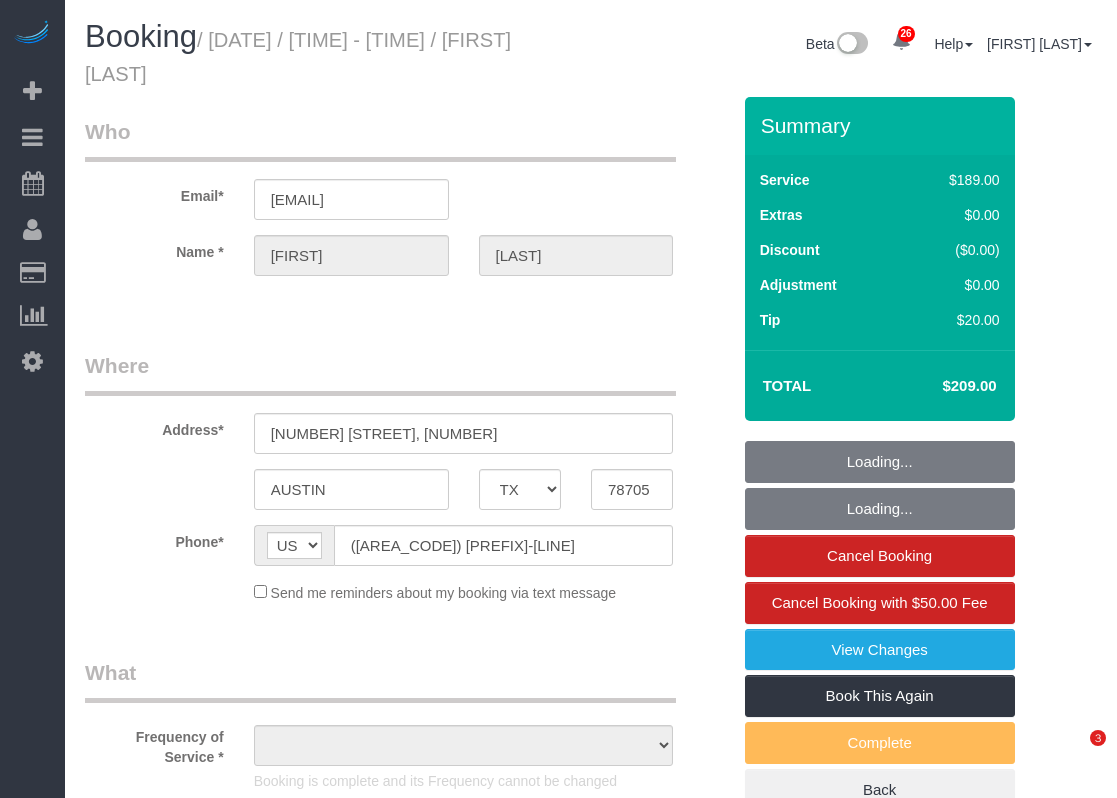 select on "TX" 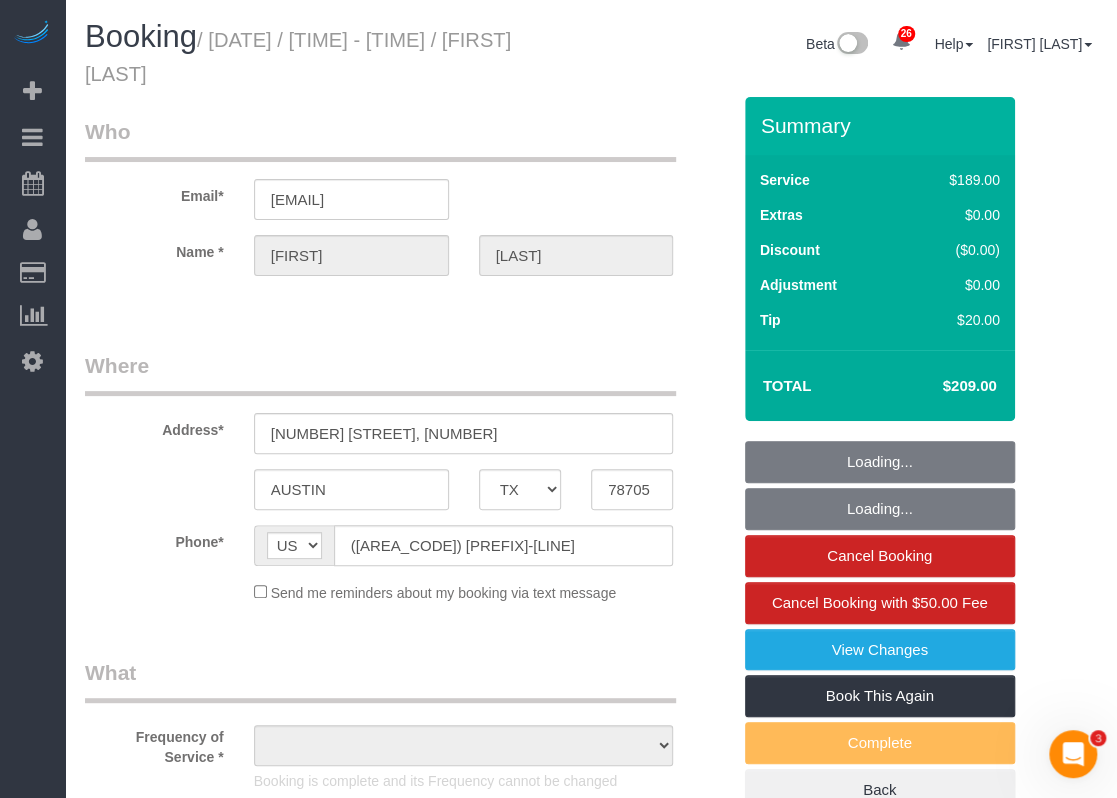 scroll, scrollTop: 0, scrollLeft: 0, axis: both 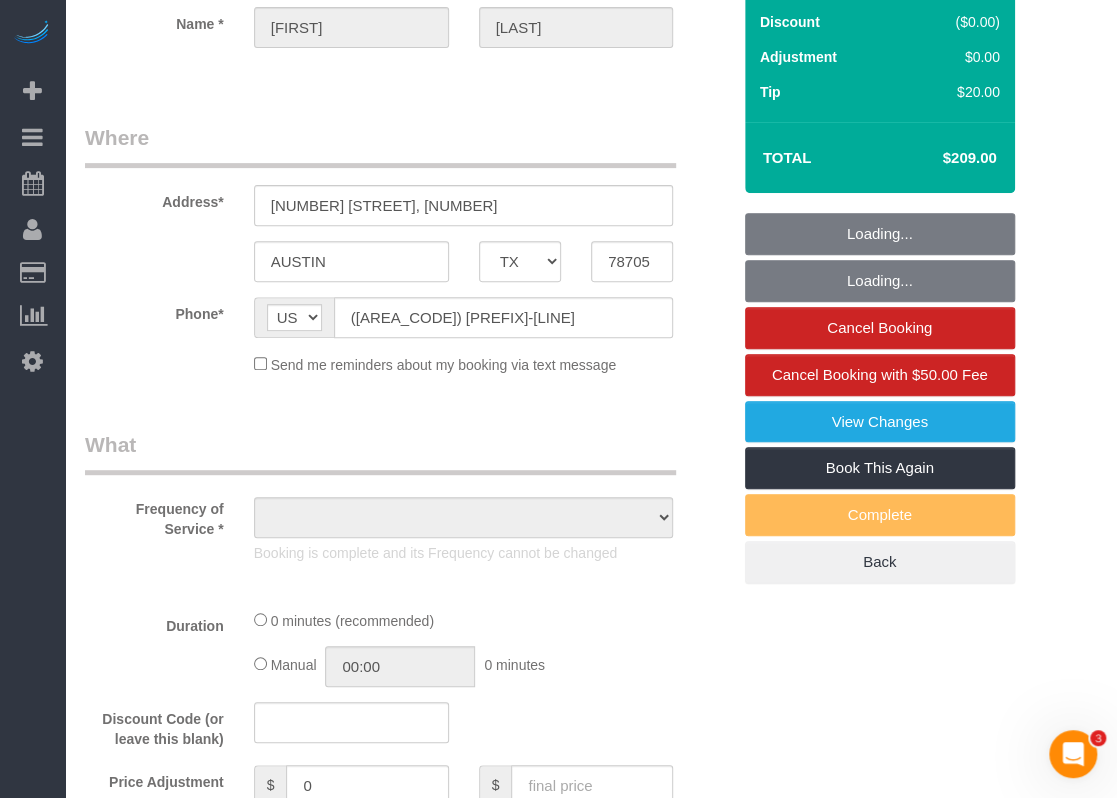 select on "3" 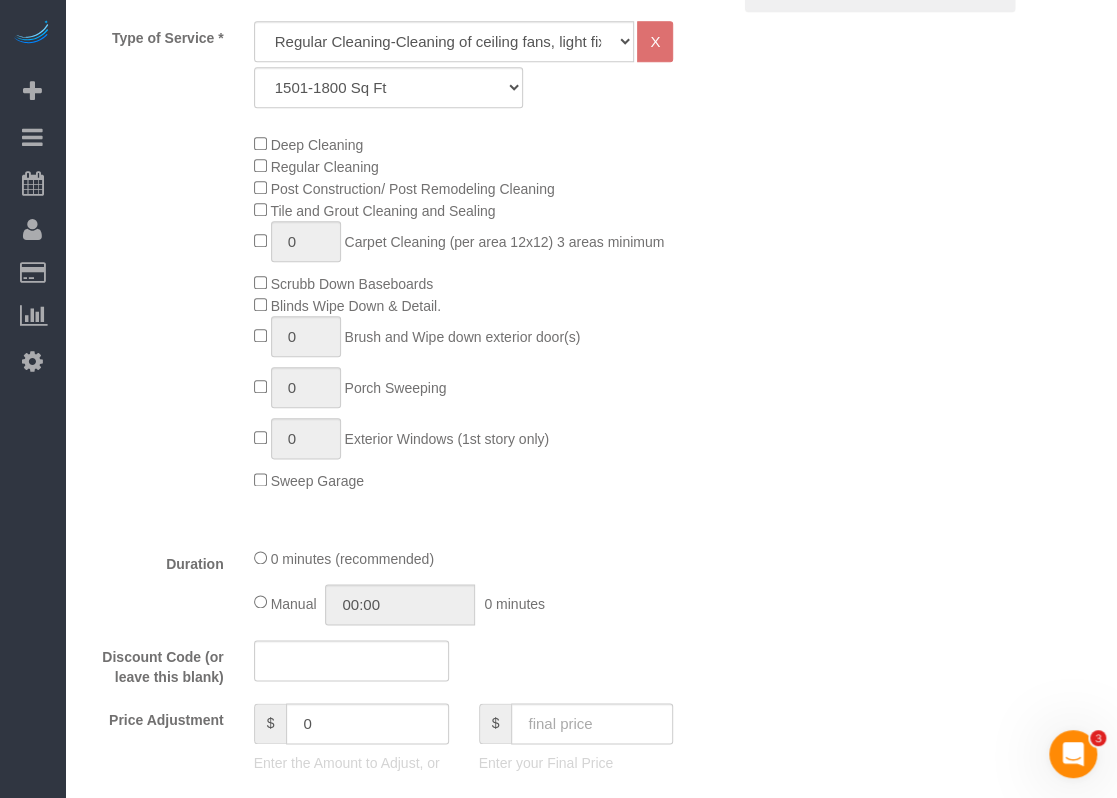 select on "object:11638" 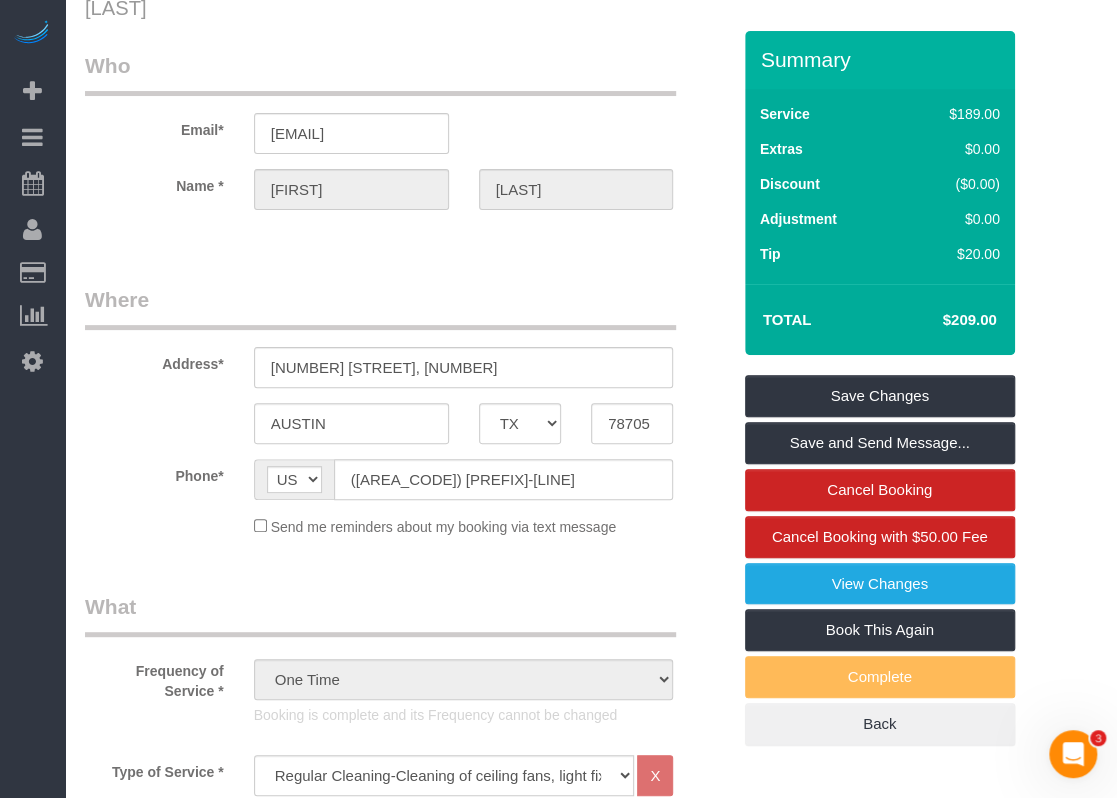 scroll, scrollTop: 0, scrollLeft: 0, axis: both 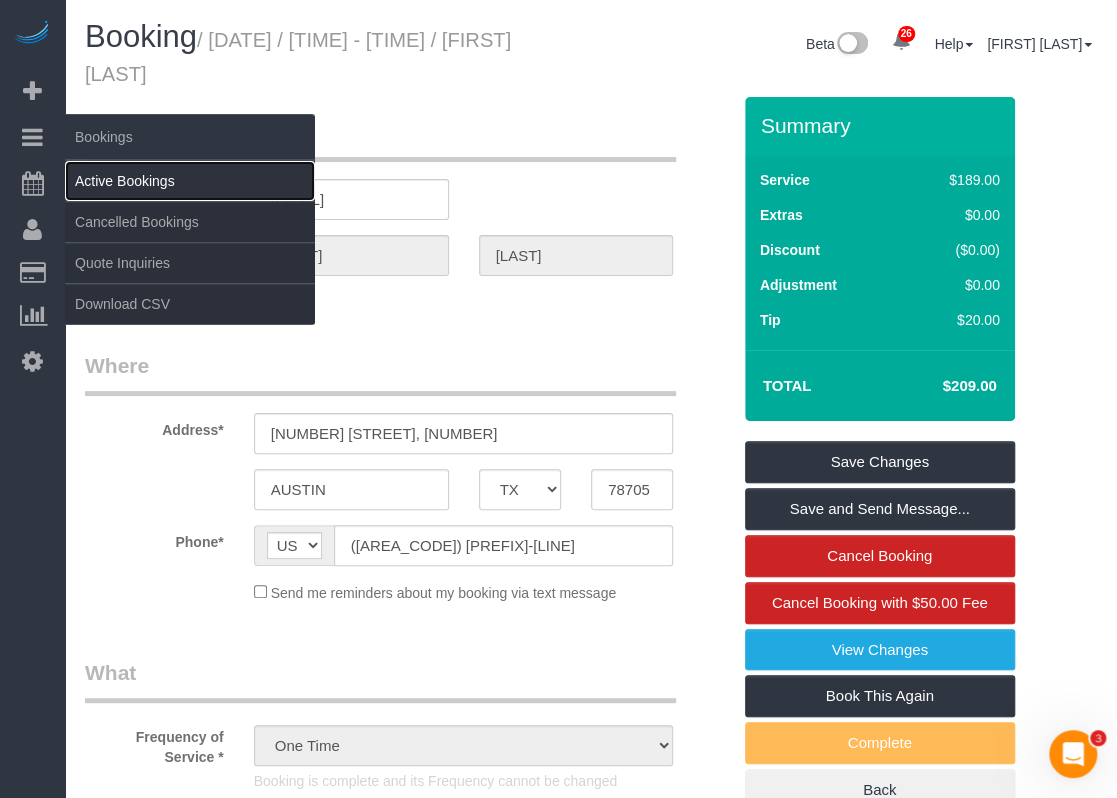 click on "Active Bookings" at bounding box center (190, 181) 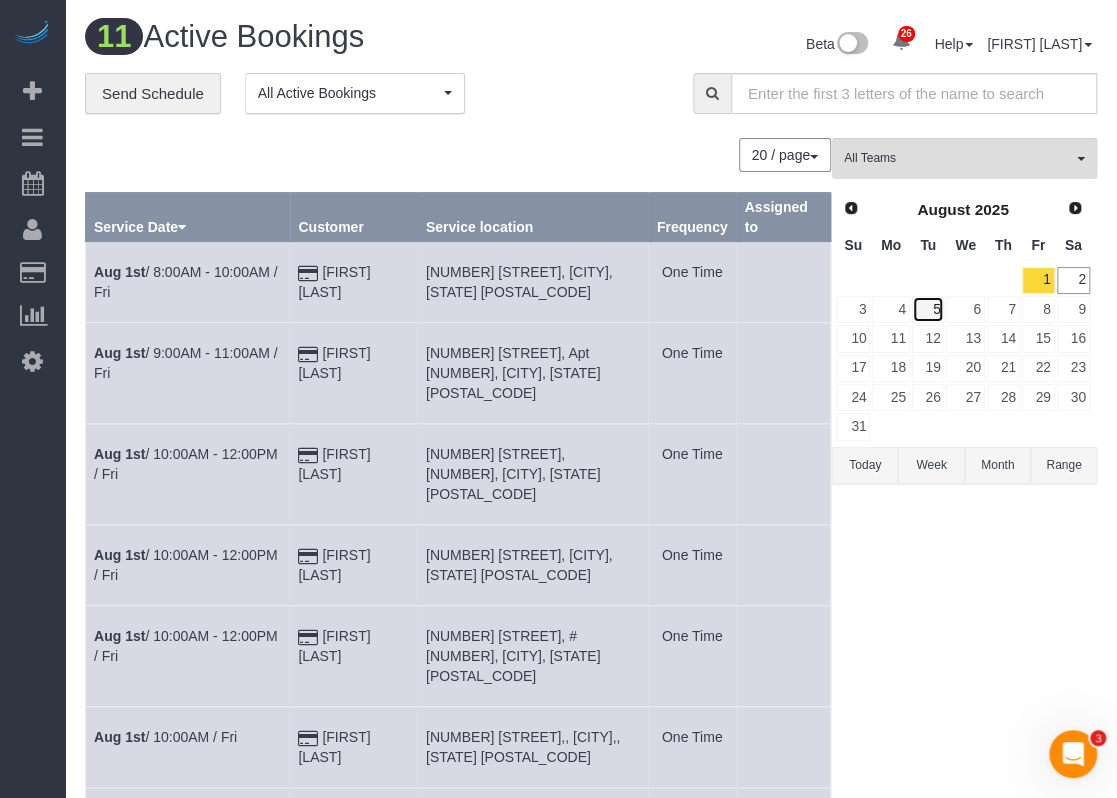click on "5" at bounding box center [928, 309] 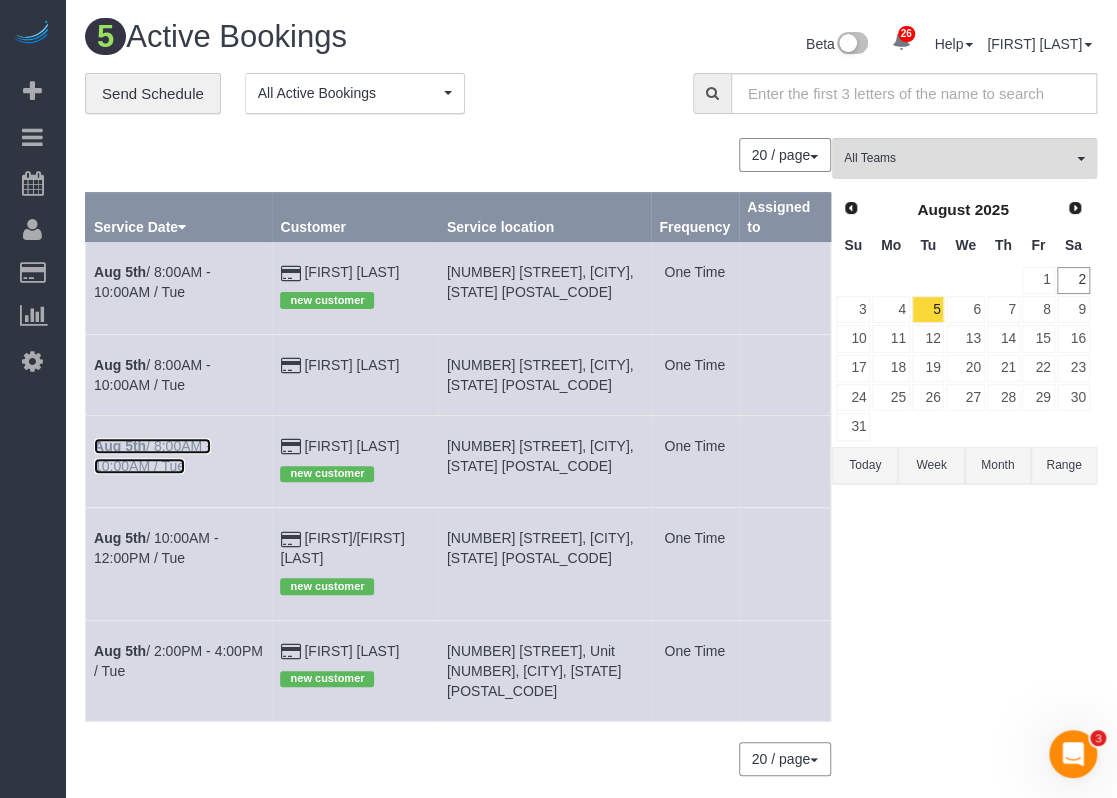click on "[DATE]
/ [TIME] - [TIME] / [DAY]" at bounding box center (152, 456) 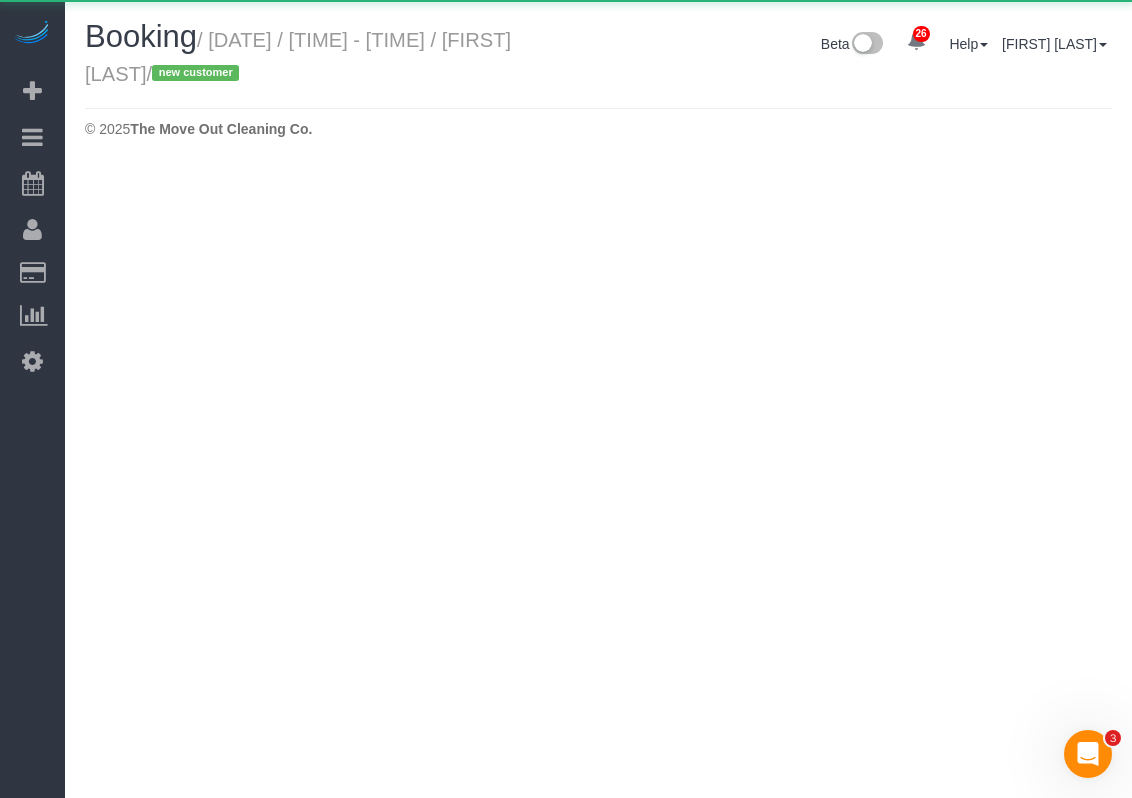 select on "TX" 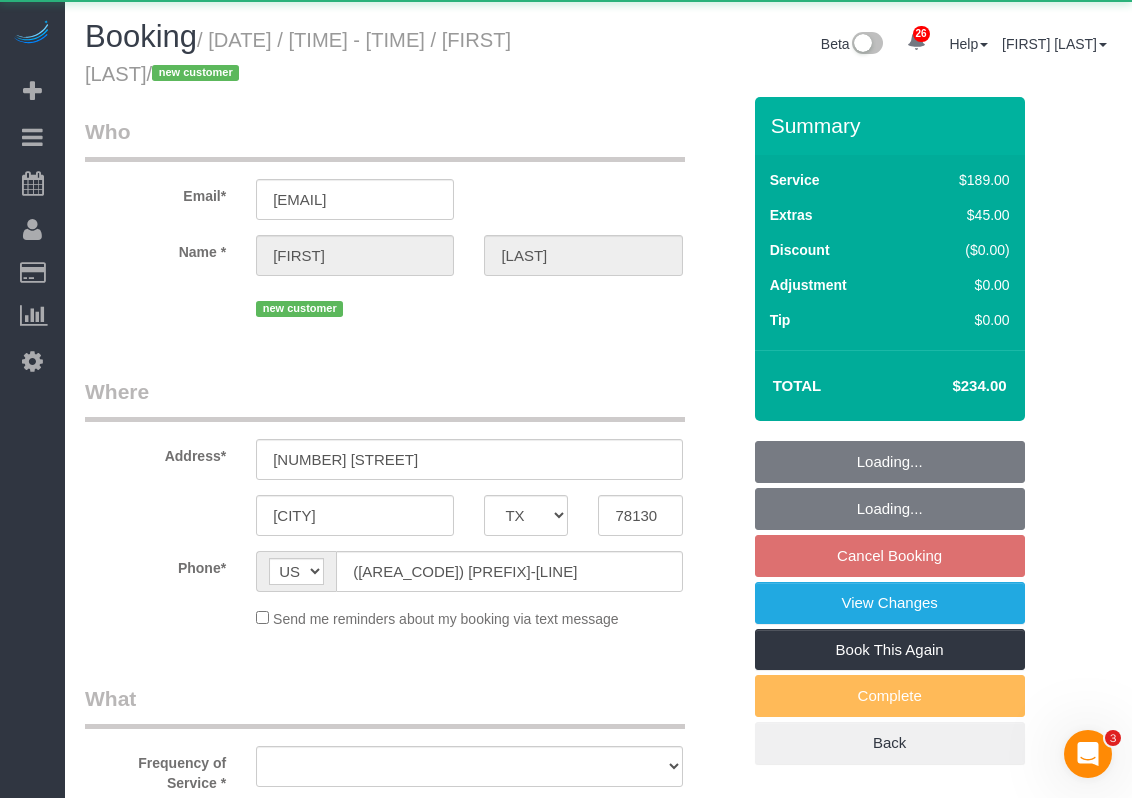 select on "object:12548" 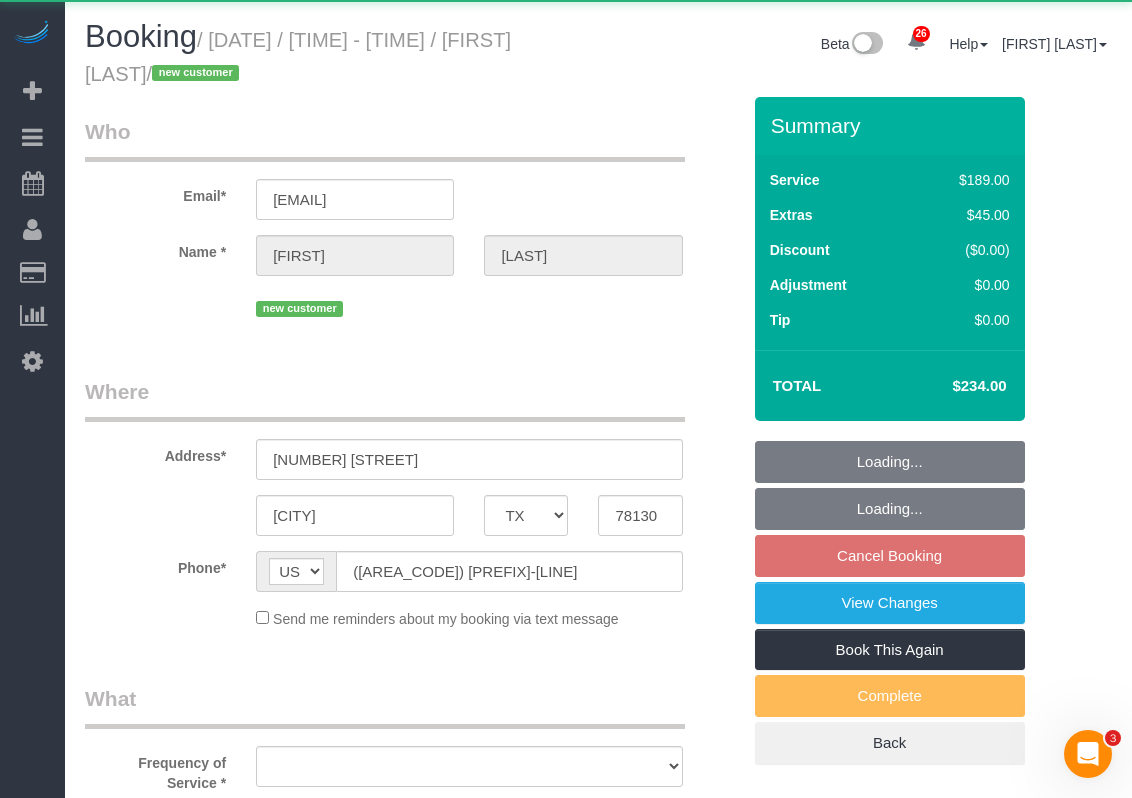select on "string:fspay-2d156fb5-932a-42f8-922d-6416ffc0acf1" 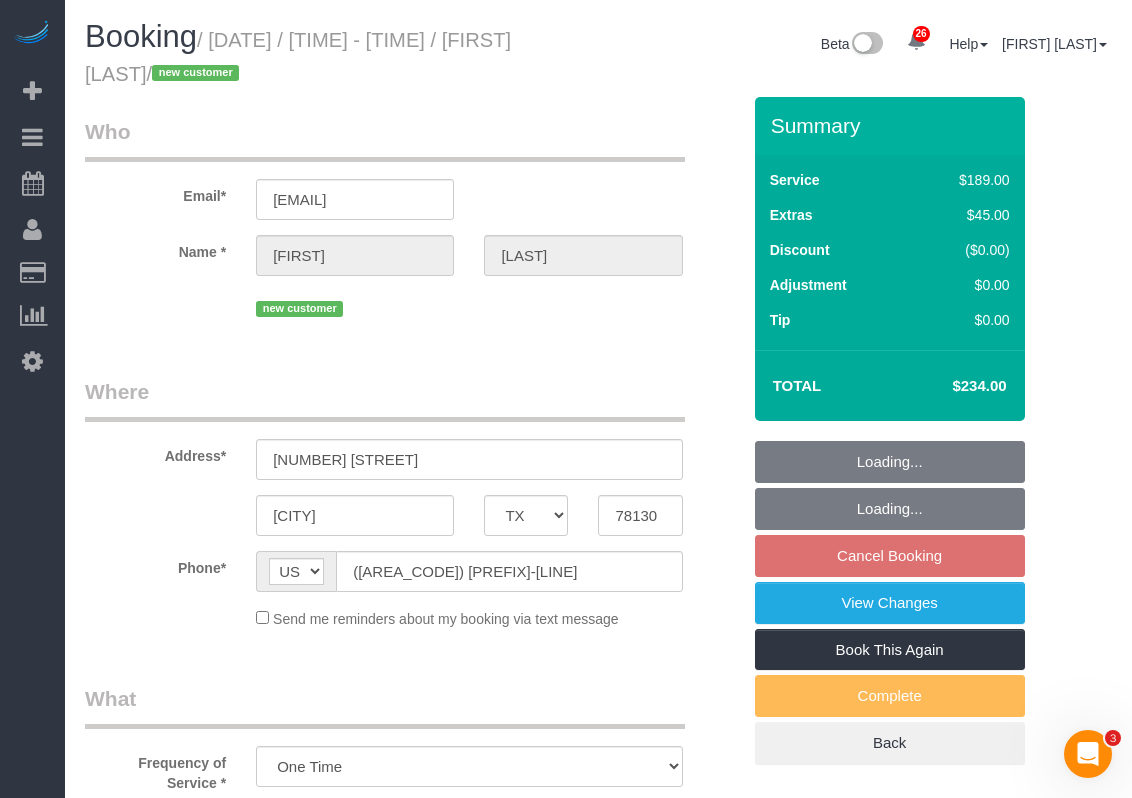 select on "spot320" 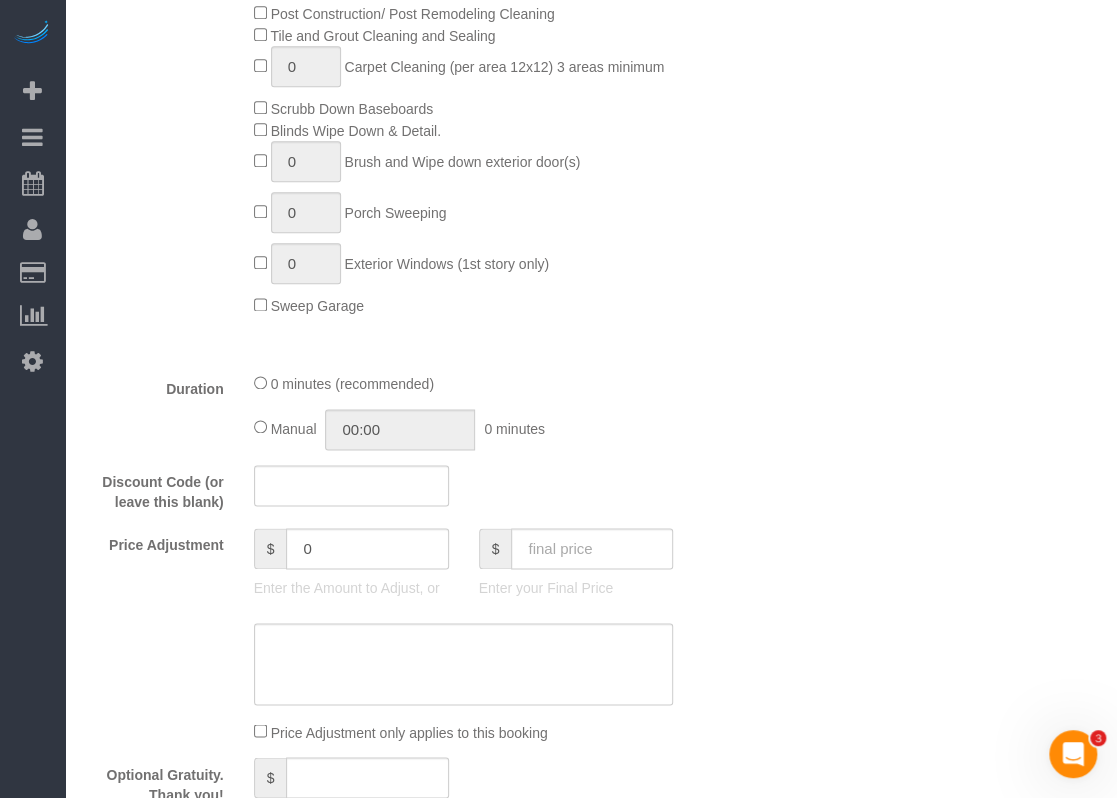 scroll, scrollTop: 1000, scrollLeft: 0, axis: vertical 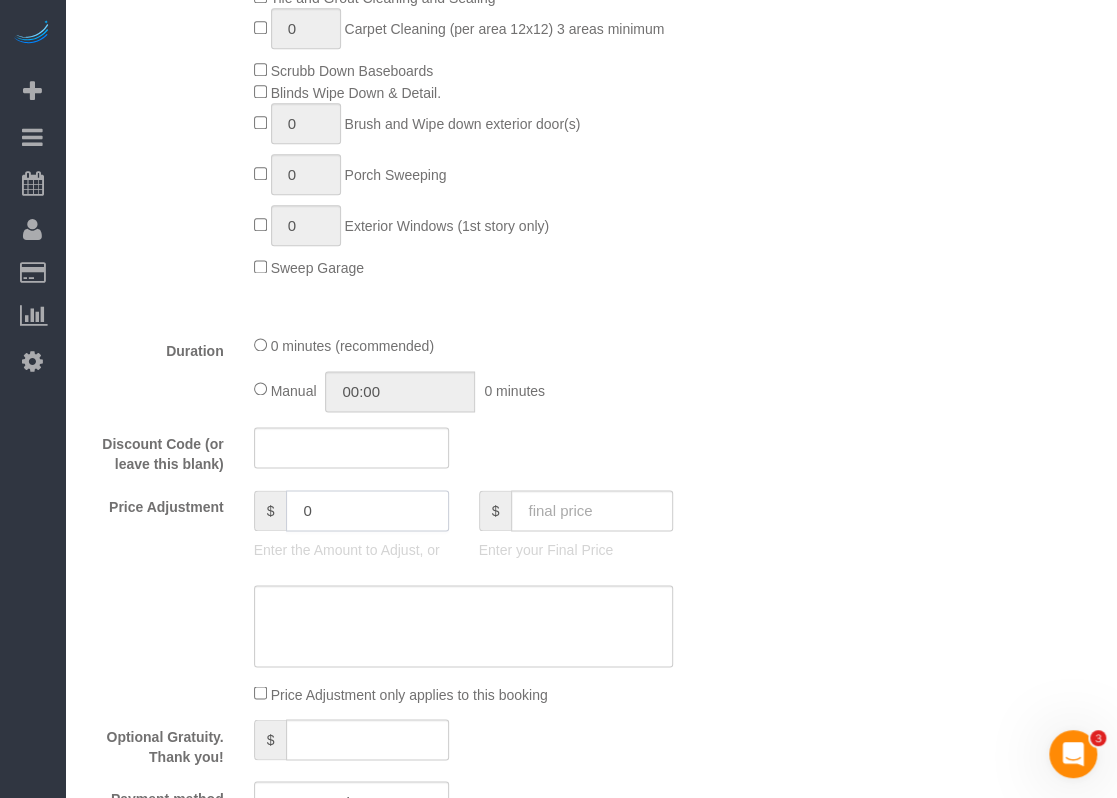 drag, startPoint x: 328, startPoint y: 511, endPoint x: 281, endPoint y: 508, distance: 47.095646 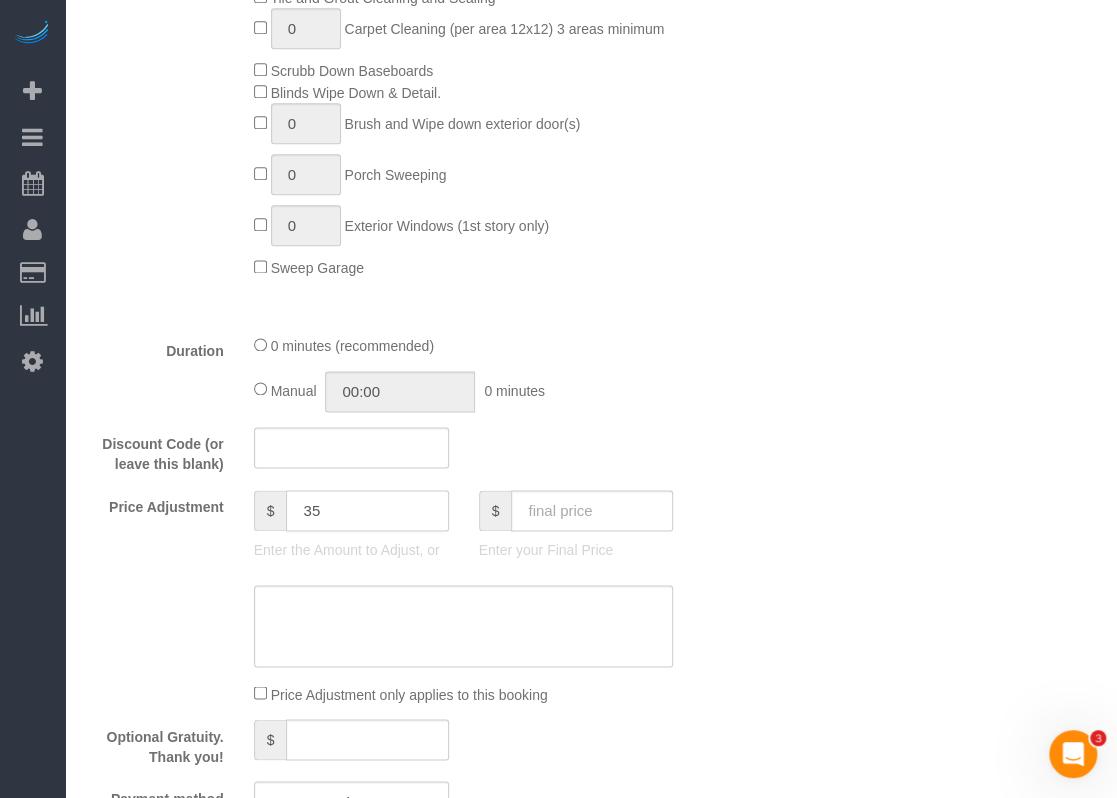 type on "35" 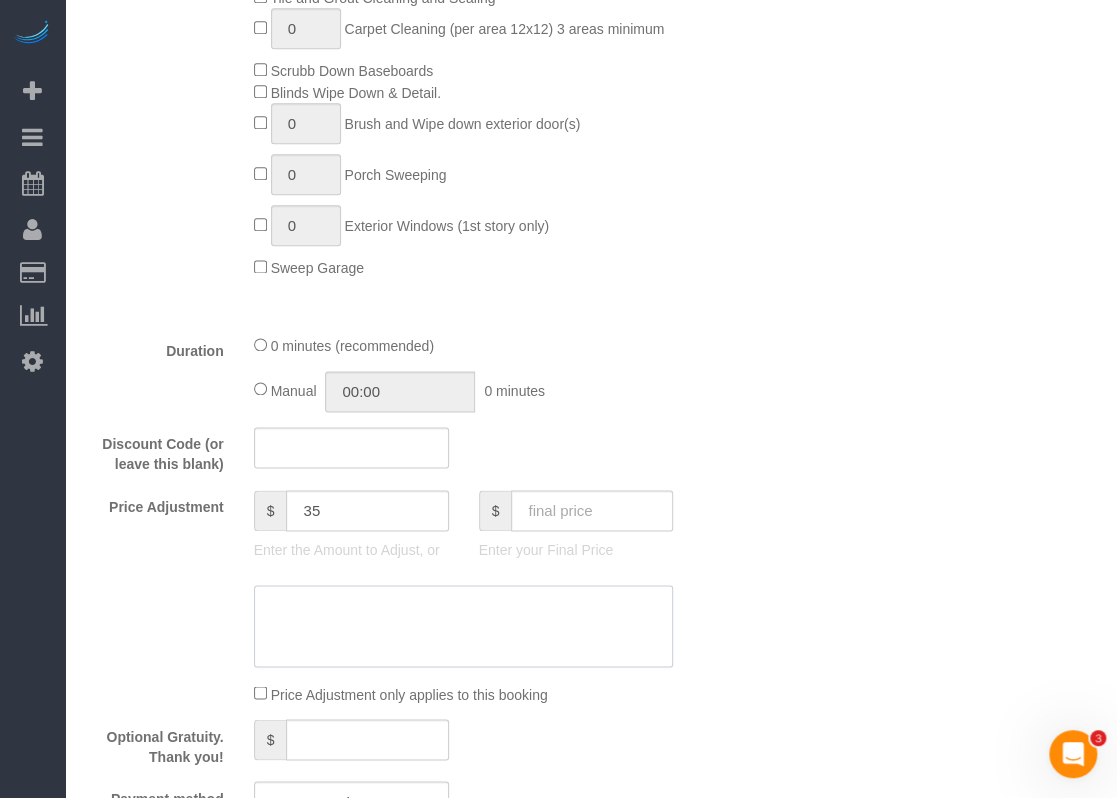 click 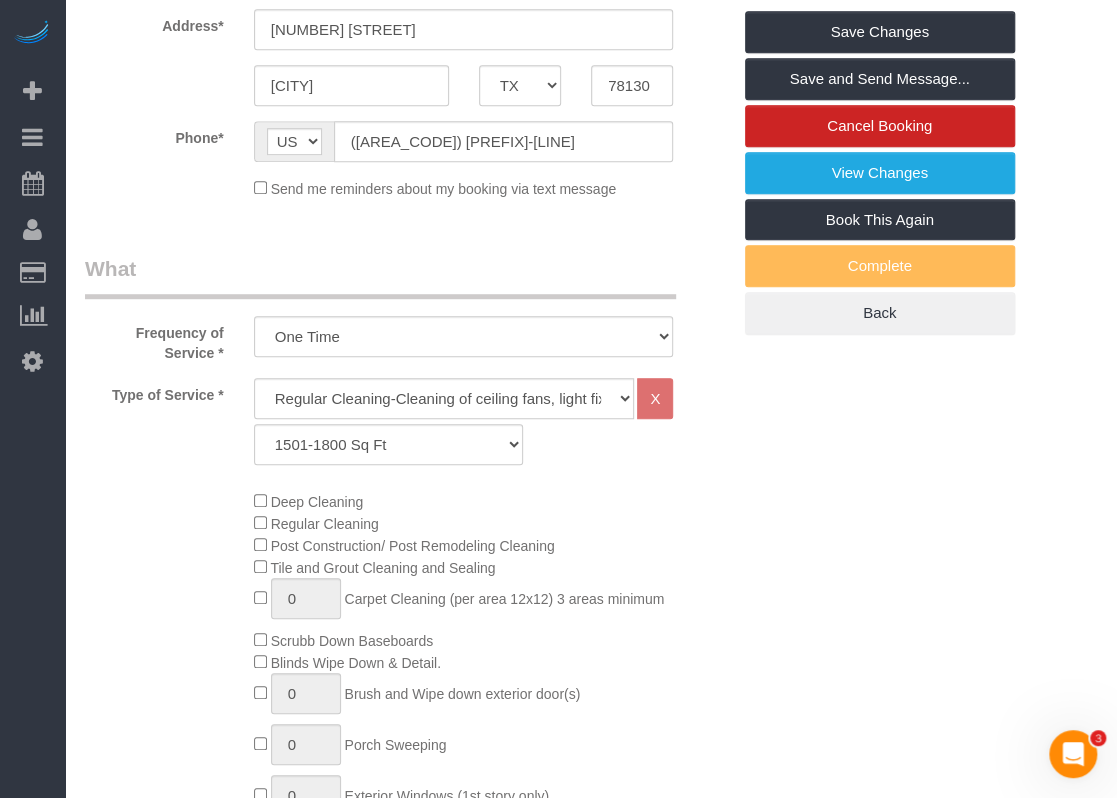 scroll, scrollTop: 400, scrollLeft: 0, axis: vertical 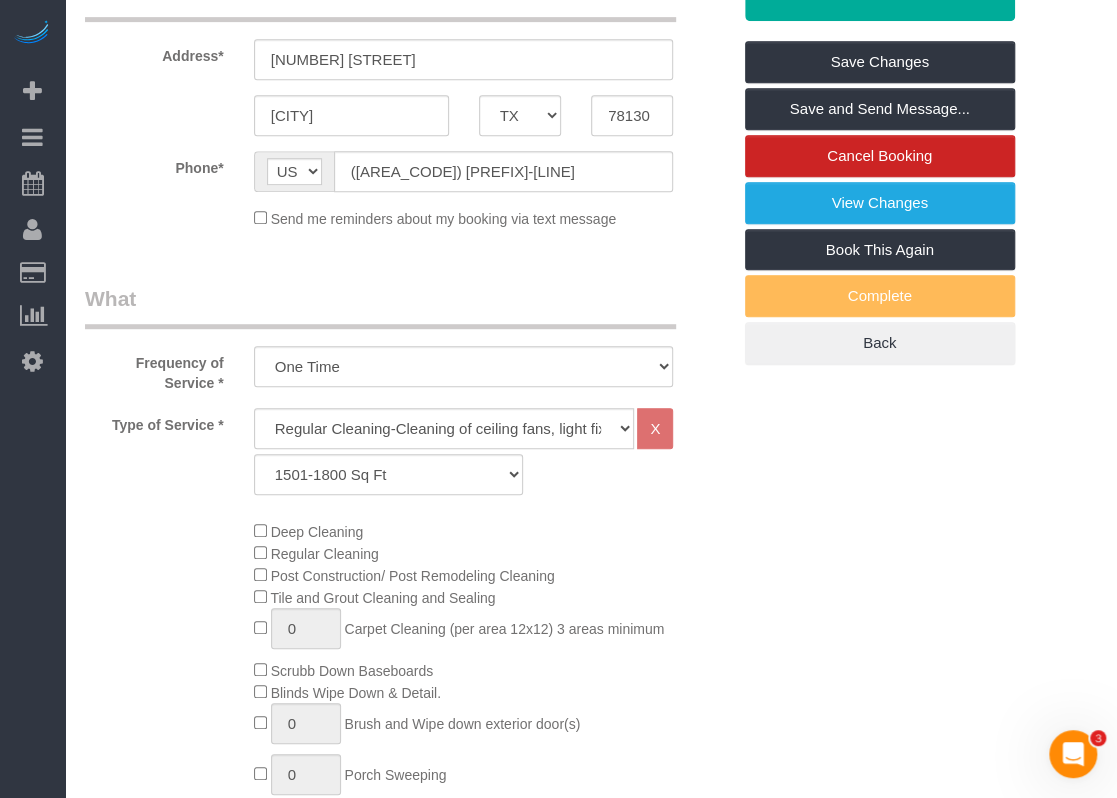 type on "$35 travel fee" 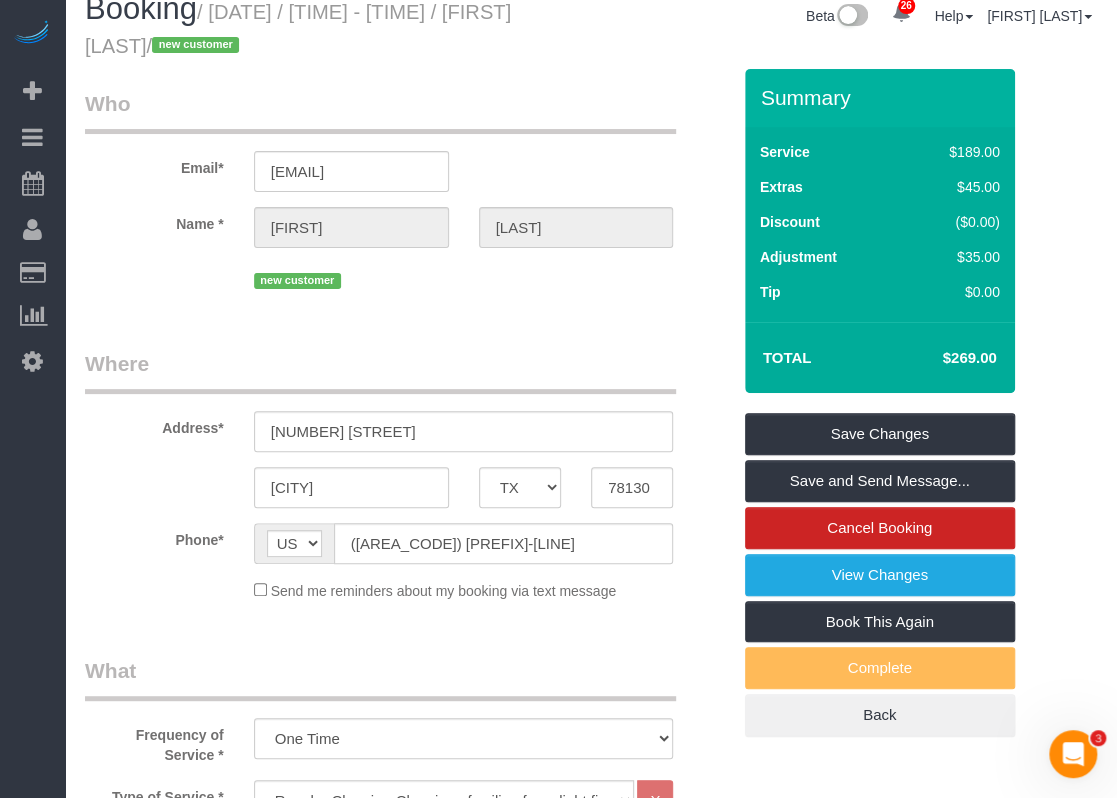 scroll, scrollTop: 0, scrollLeft: 0, axis: both 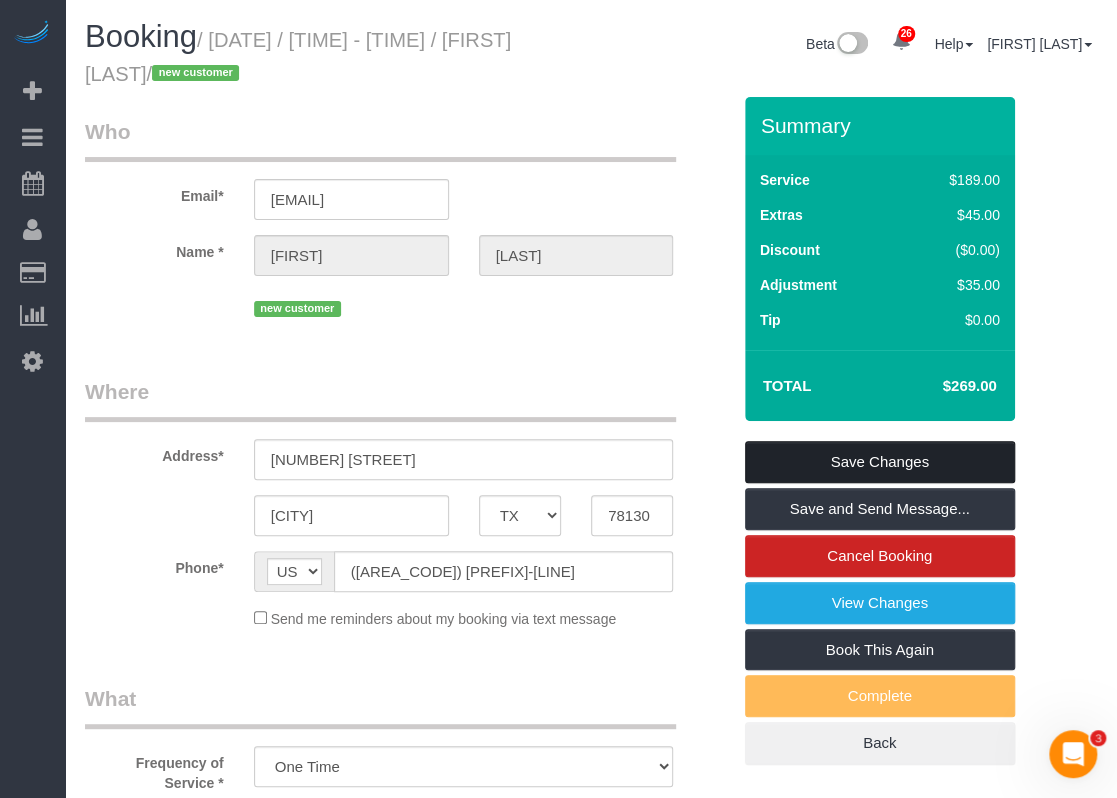 click on "Save Changes" at bounding box center (880, 462) 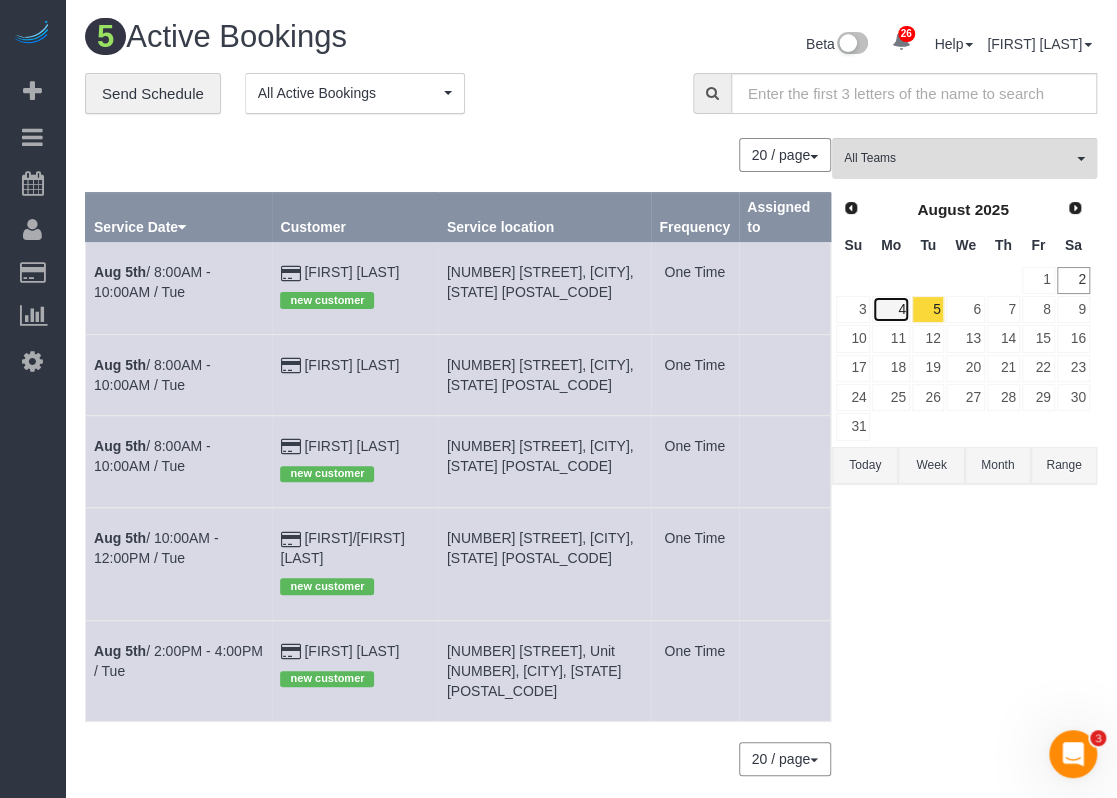 click on "4" at bounding box center (890, 309) 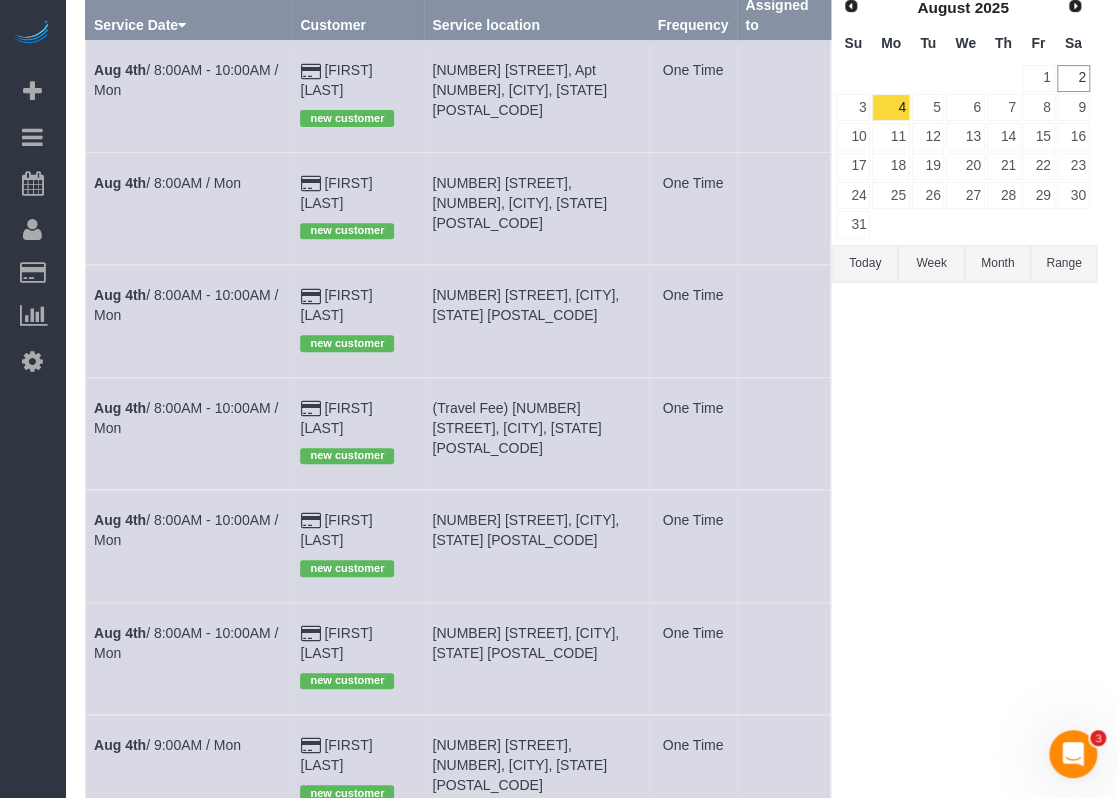 scroll, scrollTop: 100, scrollLeft: 0, axis: vertical 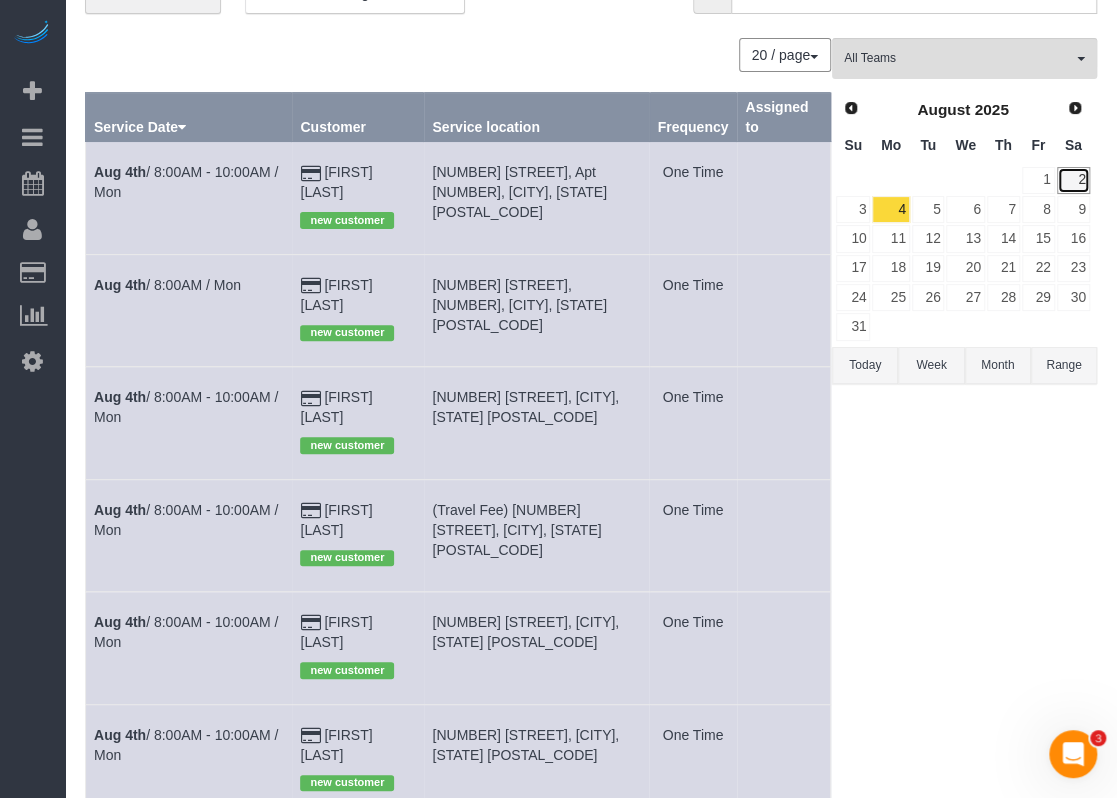 click on "2" at bounding box center (1073, 180) 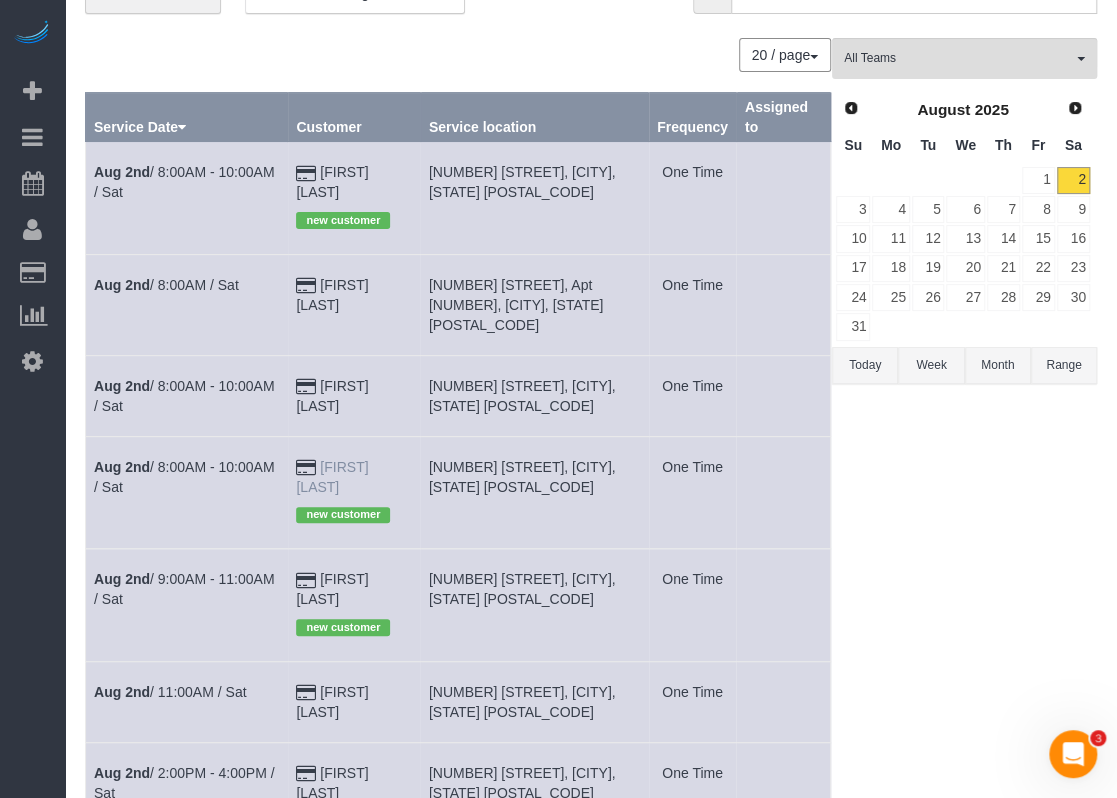 drag, startPoint x: 420, startPoint y: 417, endPoint x: 319, endPoint y: 423, distance: 101.17806 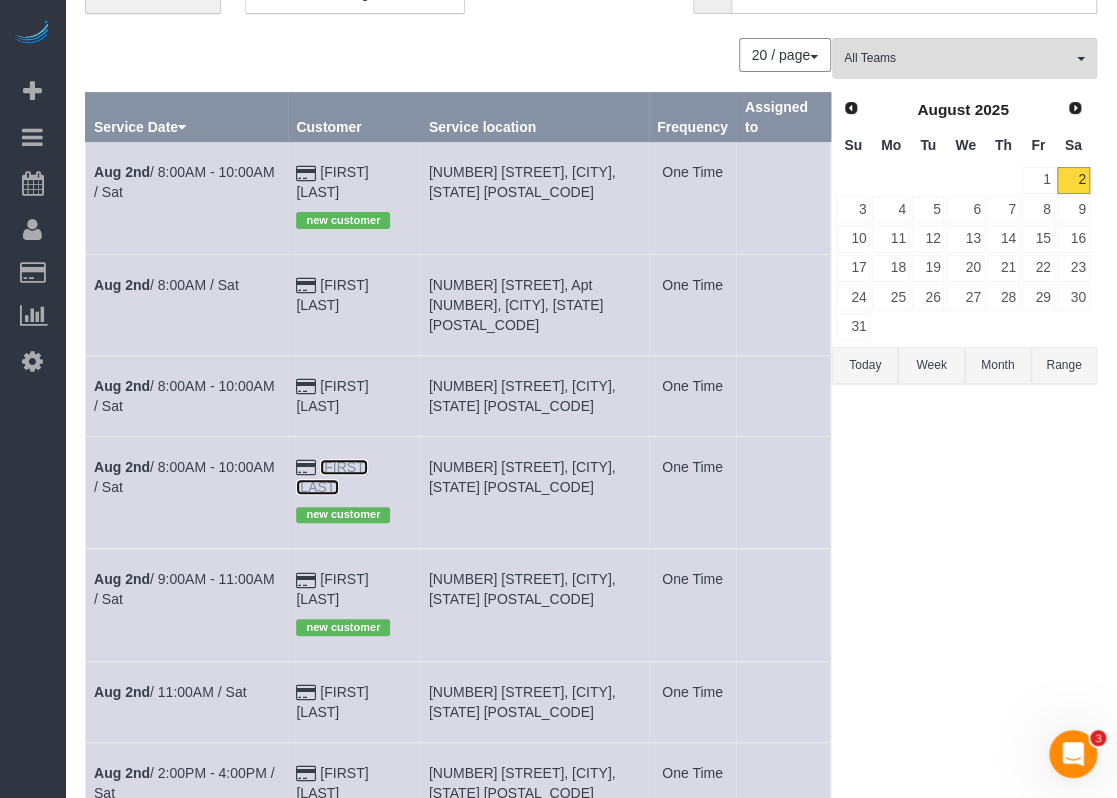 copy on "[FIRST] [LAST]" 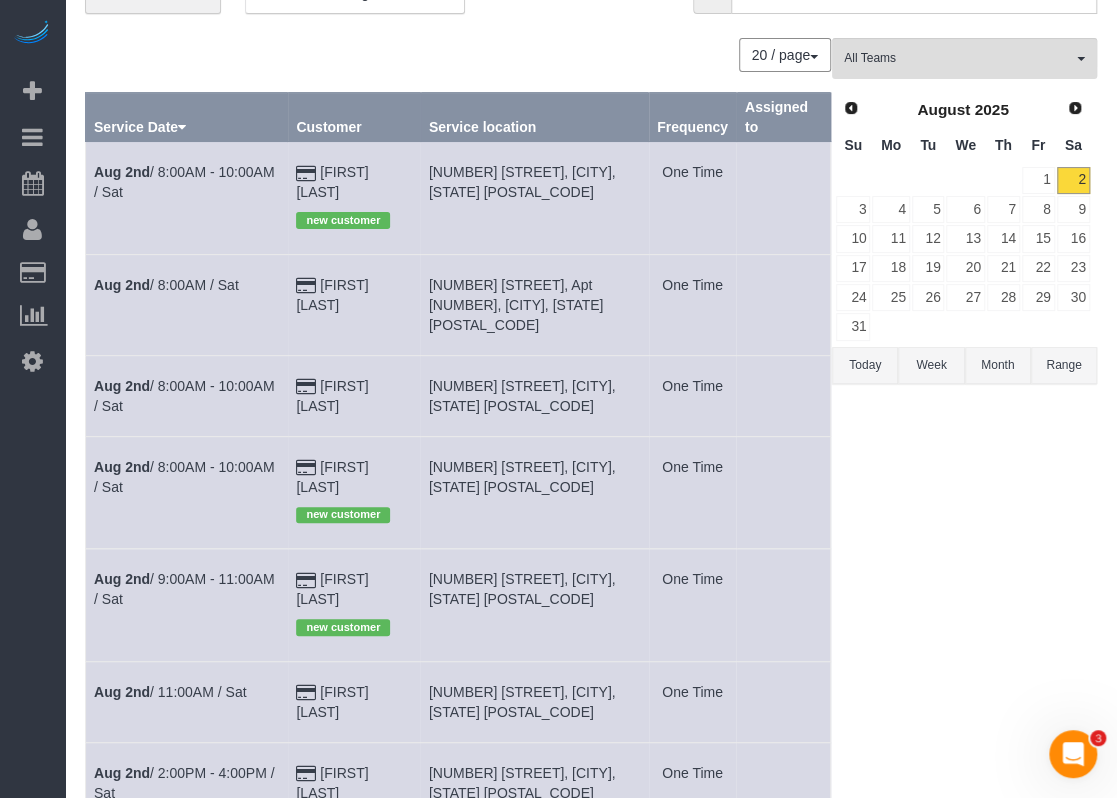 click on "2" at bounding box center (1073, 180) 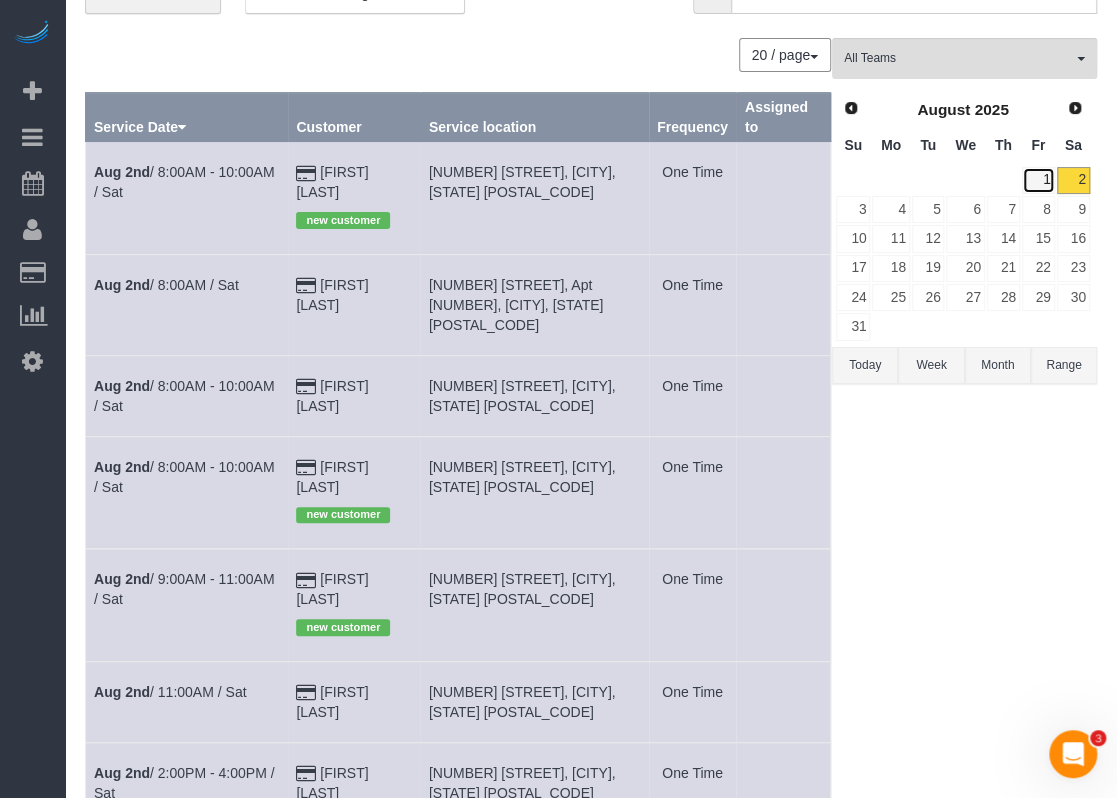 click on "1" at bounding box center [1038, 180] 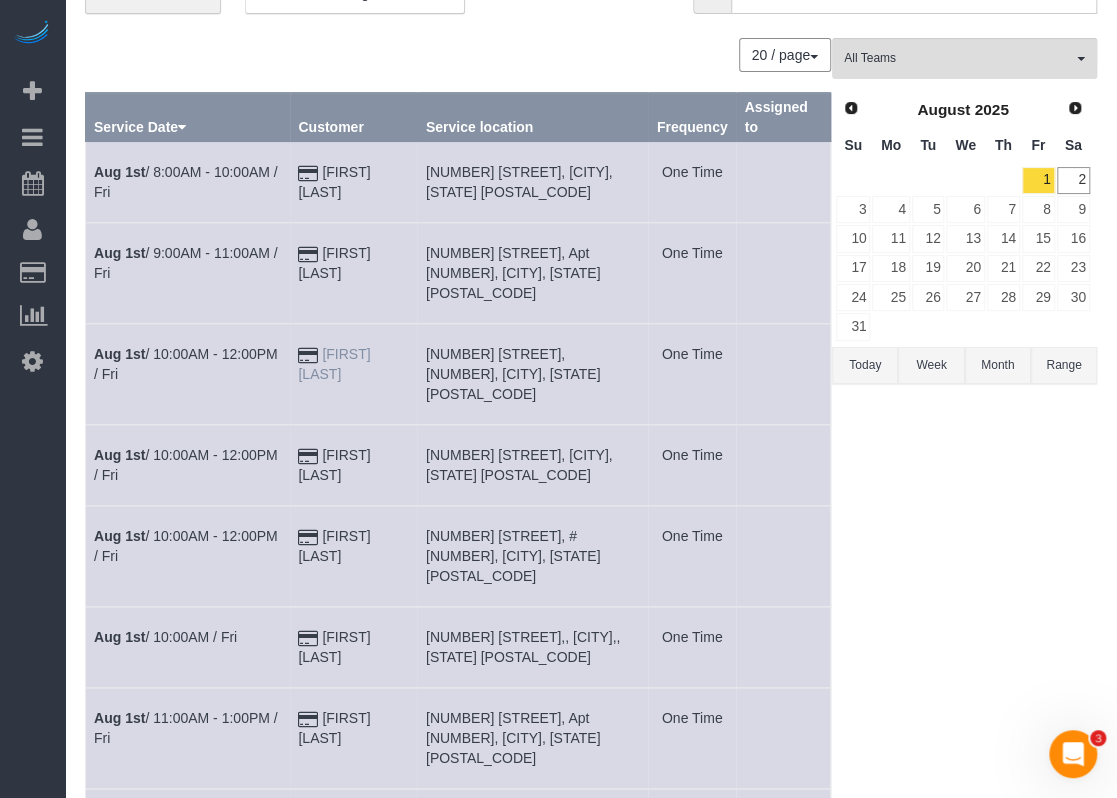 drag, startPoint x: 404, startPoint y: 333, endPoint x: 324, endPoint y: 331, distance: 80.024994 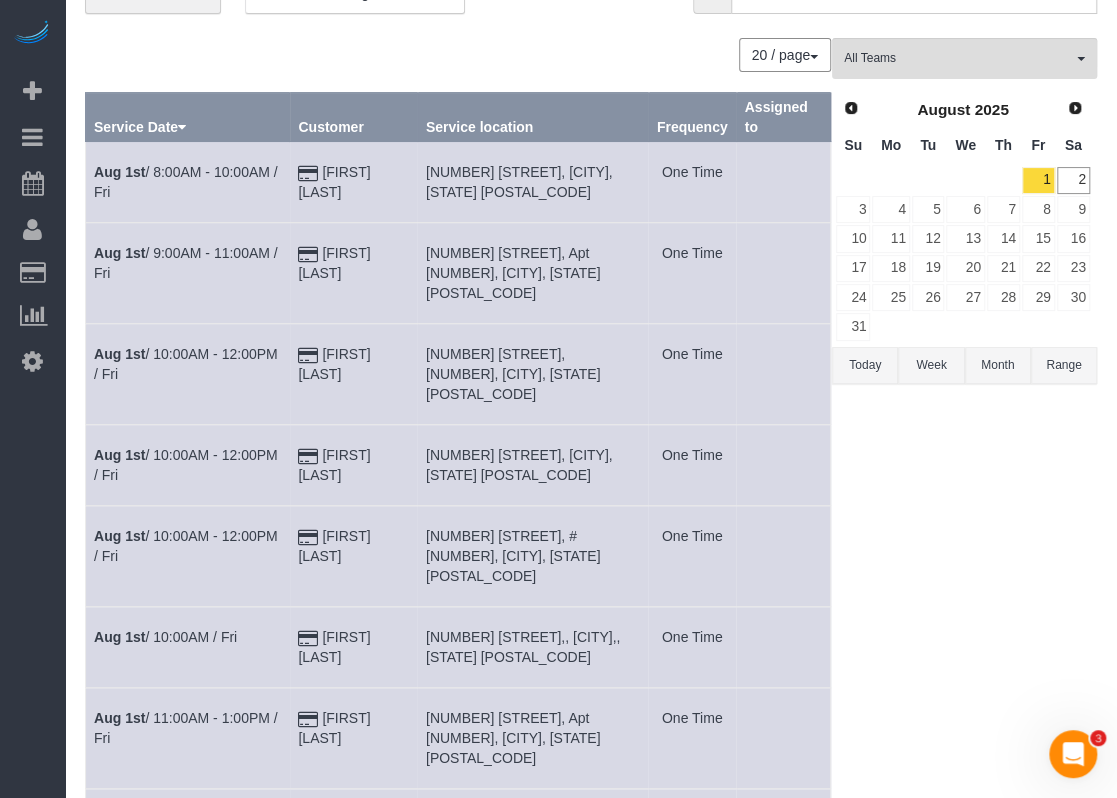 copy on "[FIRST] [LAST]" 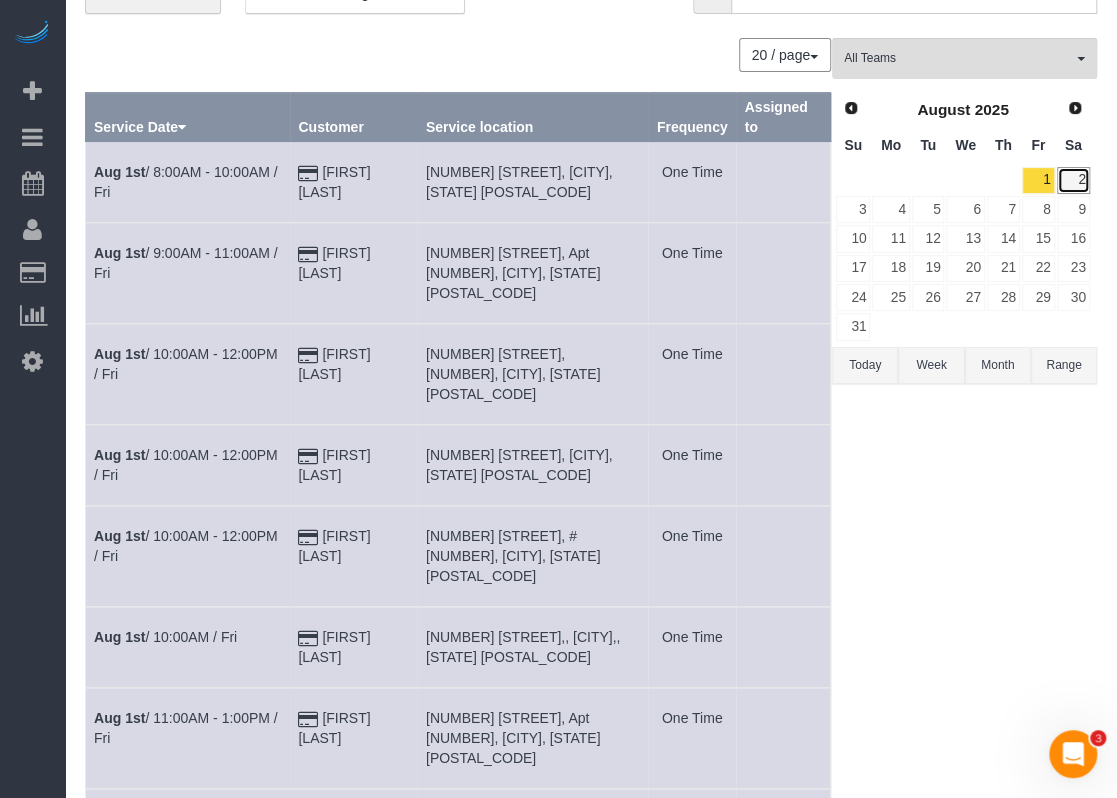 click on "2" at bounding box center [1073, 180] 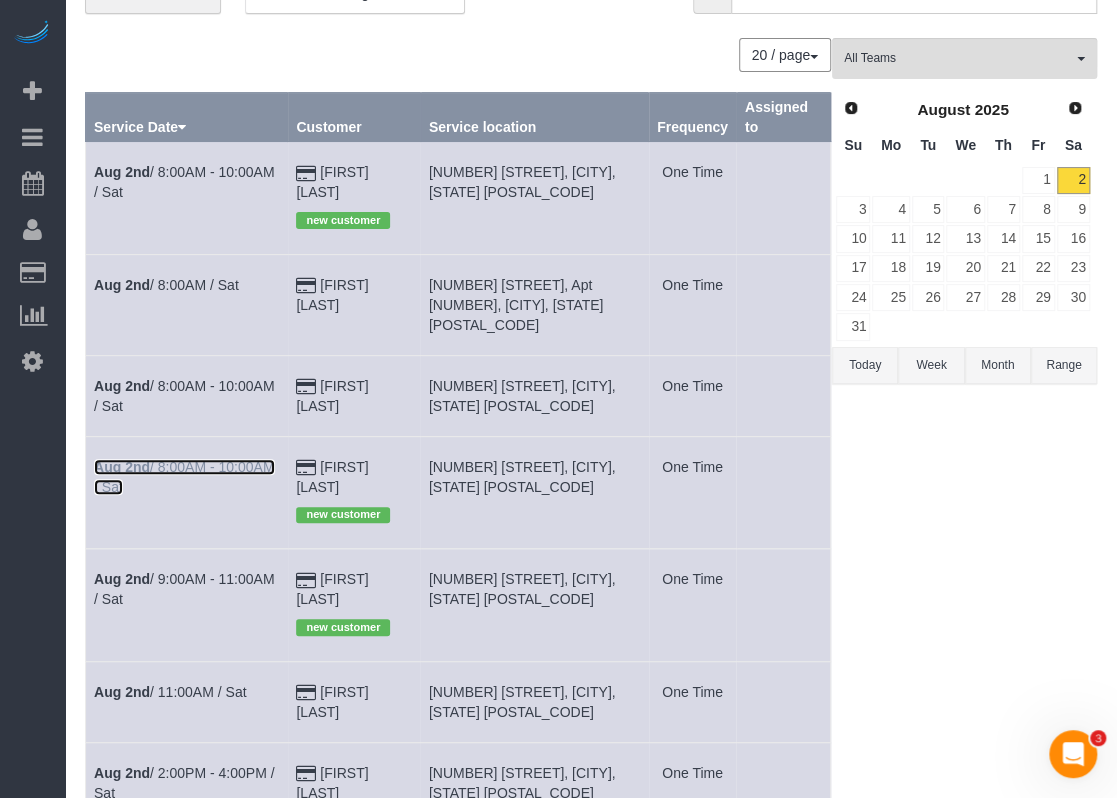 click on "[DATE]
/ [TIME] - [TIME] / [DAY]" at bounding box center (184, 477) 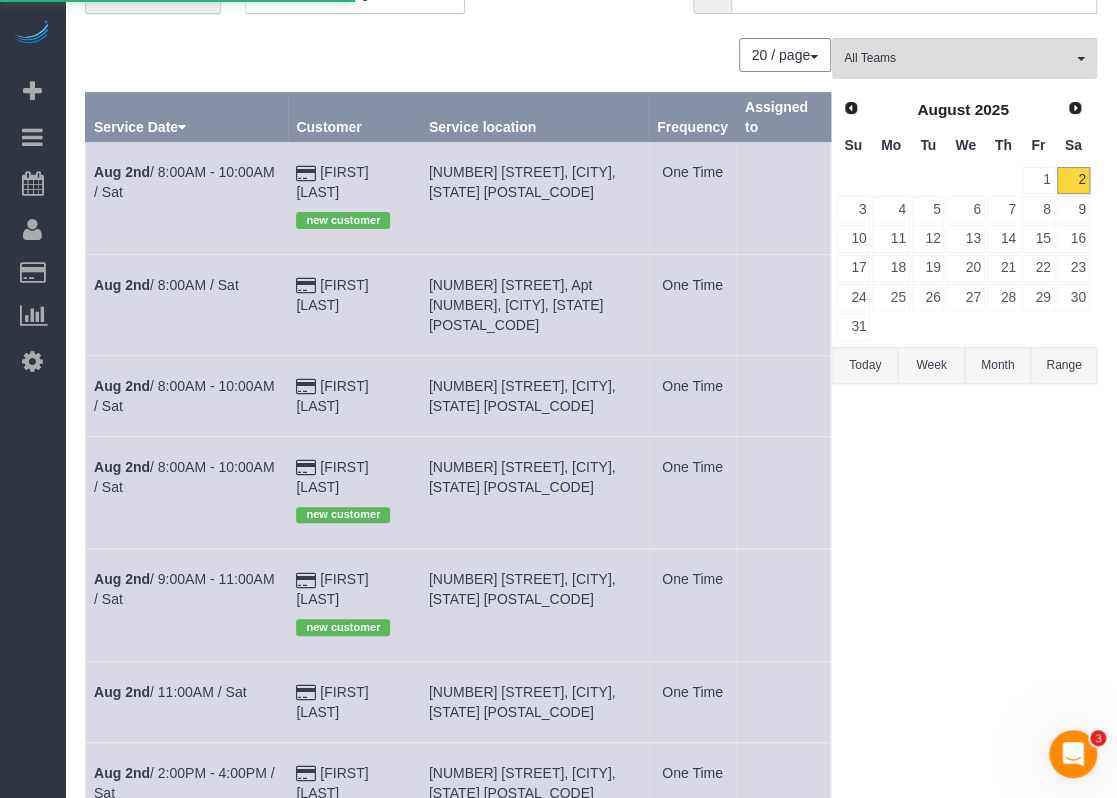 scroll, scrollTop: 0, scrollLeft: 0, axis: both 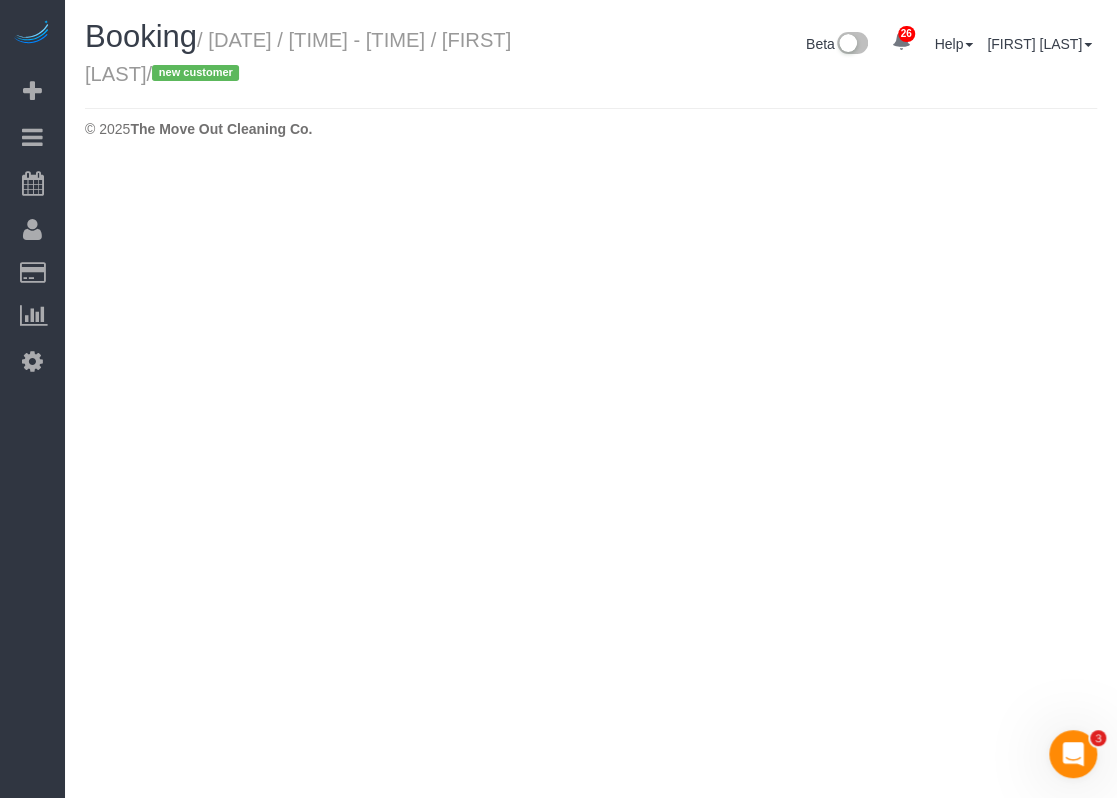 select on "TX" 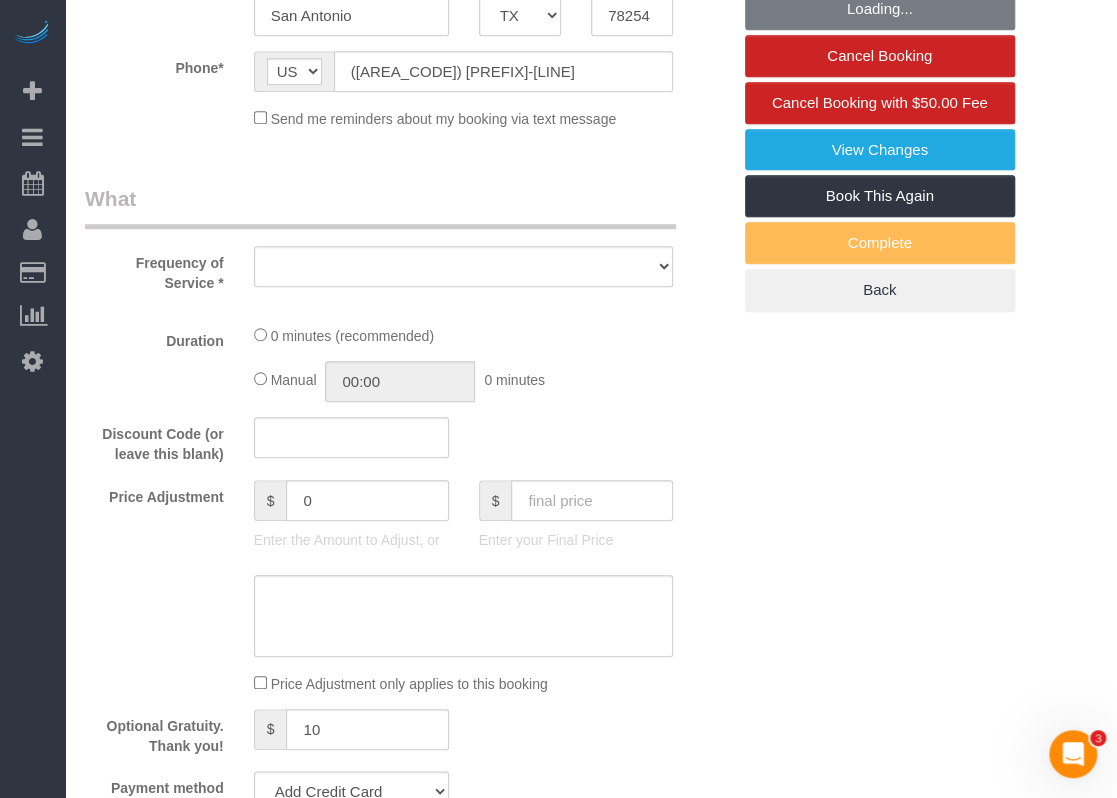 select on "object:13509" 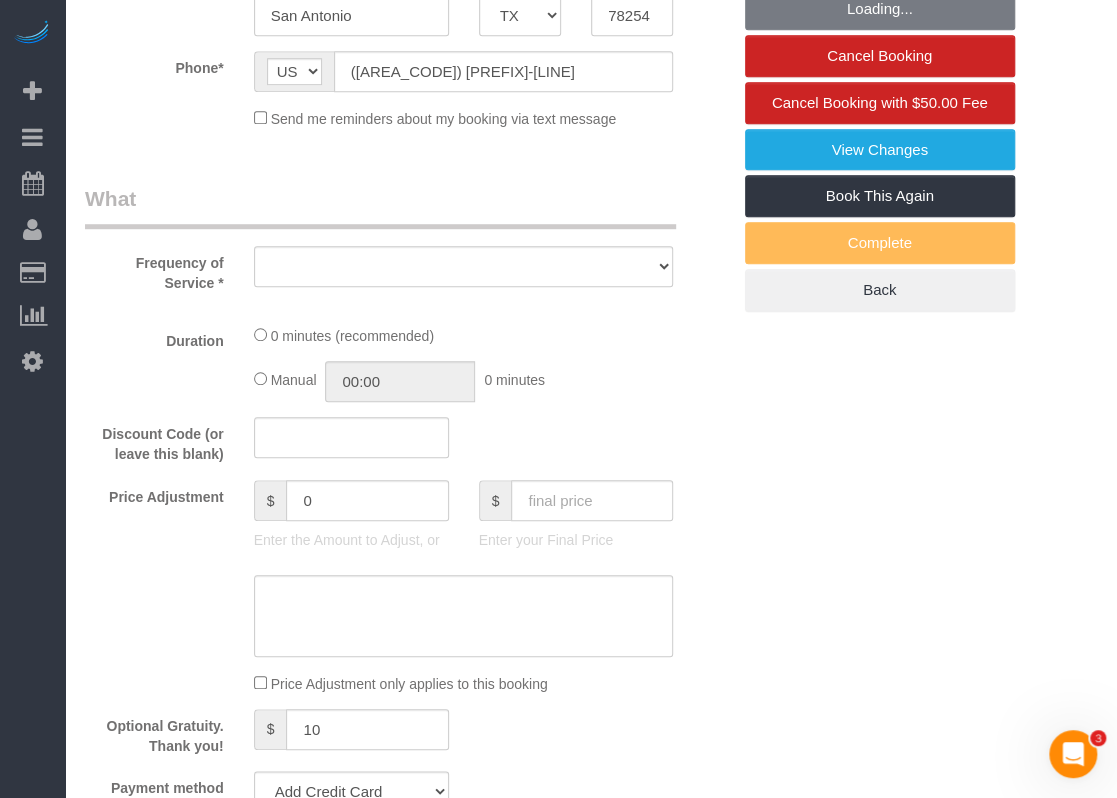 select on "string:fspay-8569ac3e-e864-4bef-b9ca-35713cd53f7e" 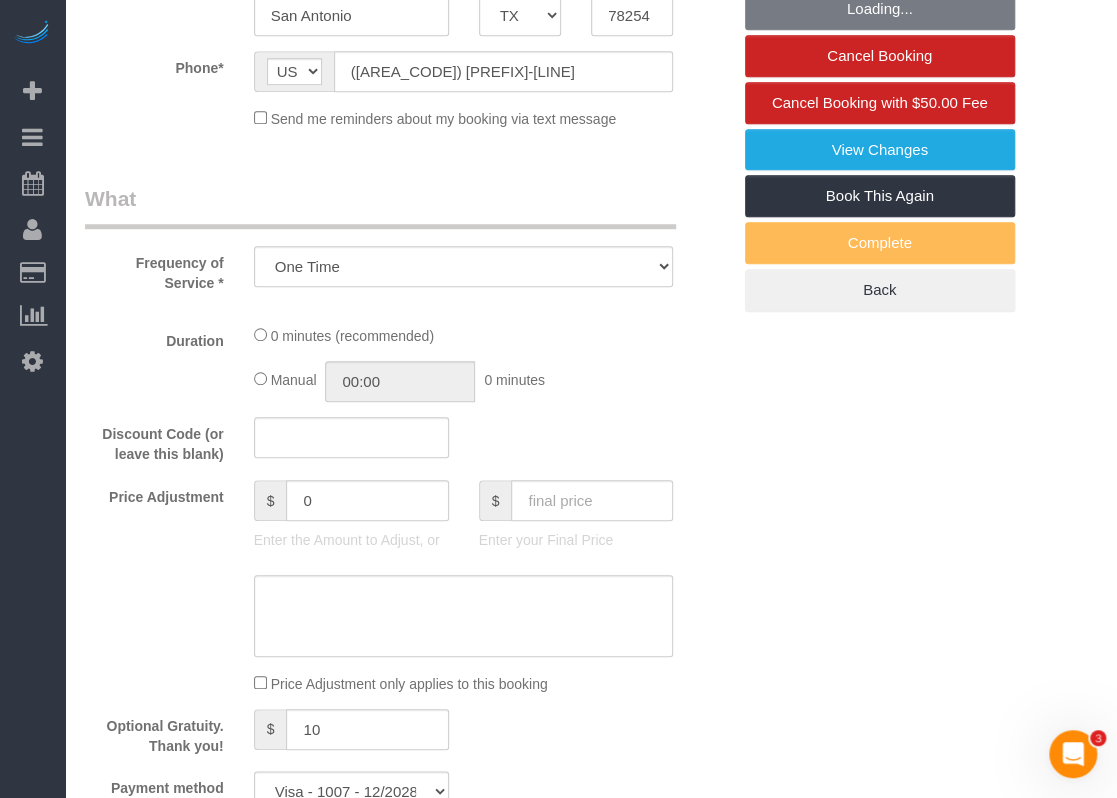 scroll, scrollTop: 600, scrollLeft: 0, axis: vertical 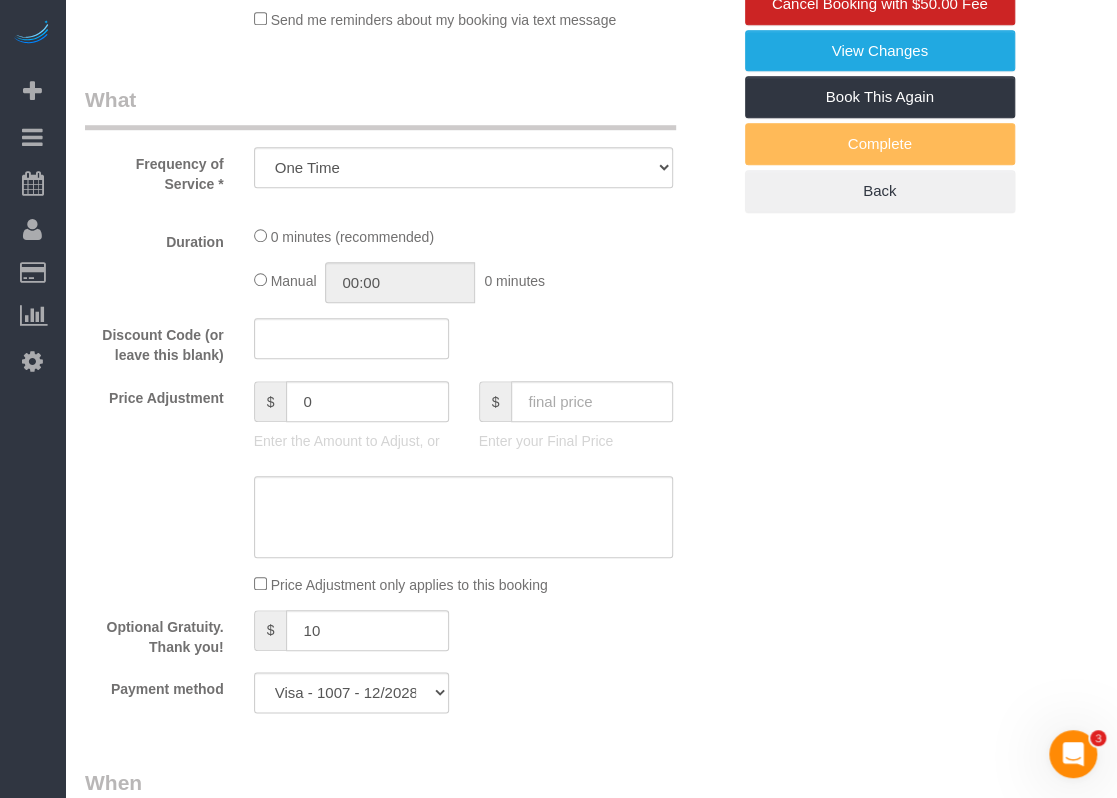 select on "object:13587" 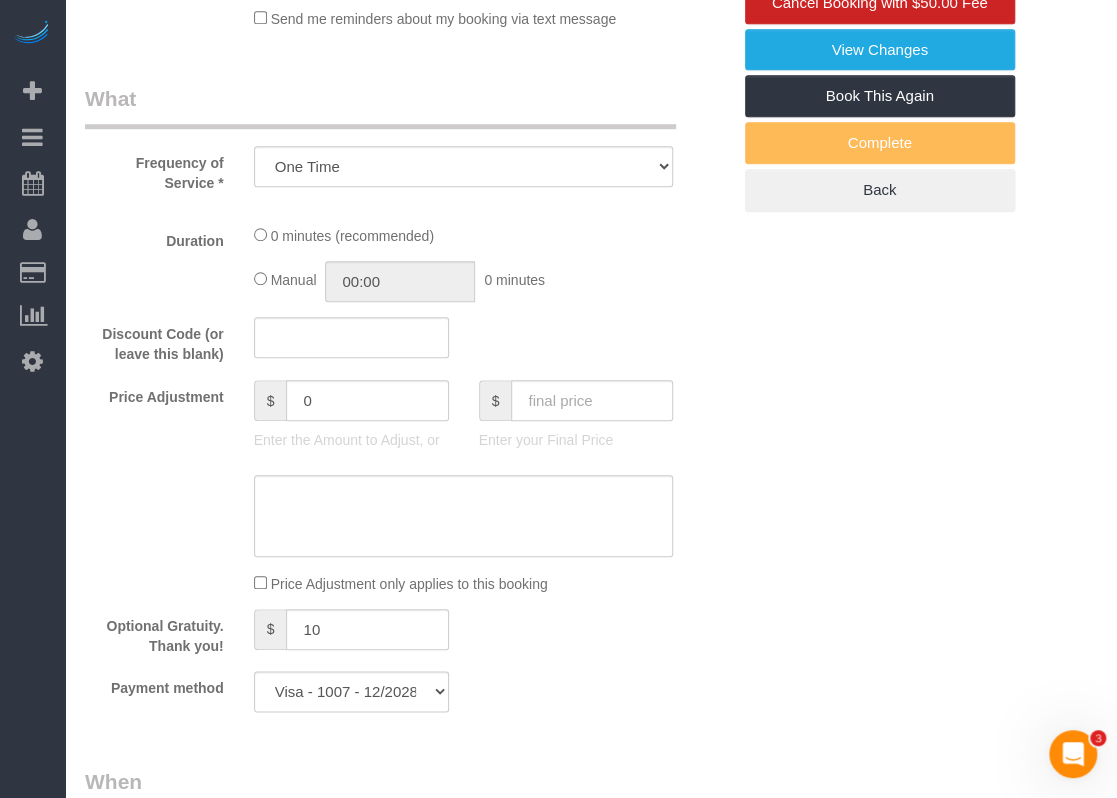 select on "3" 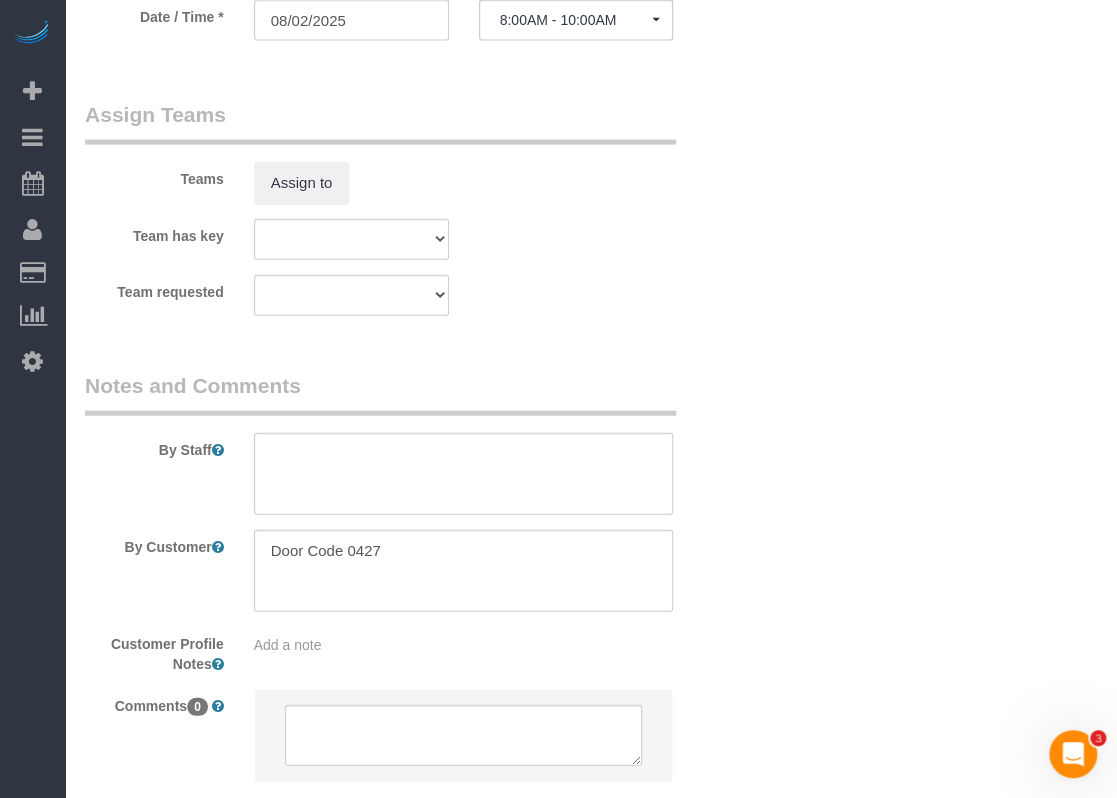 scroll, scrollTop: 2000, scrollLeft: 0, axis: vertical 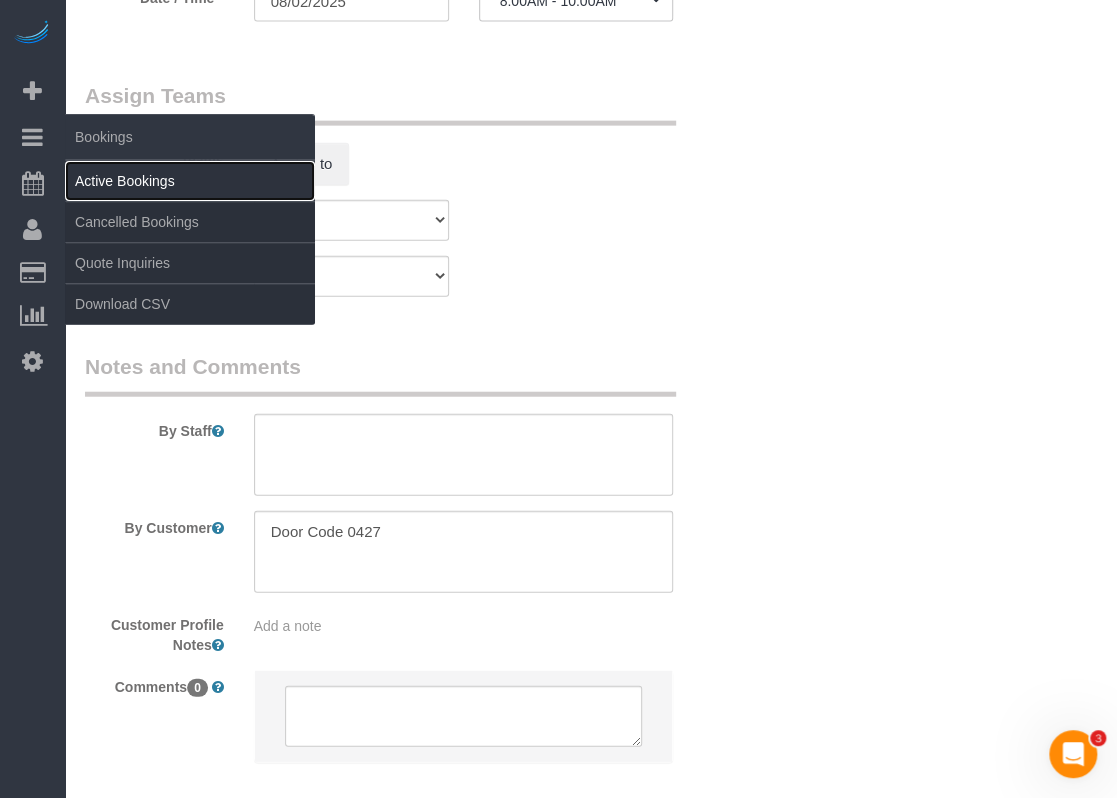 click on "Active Bookings" at bounding box center [190, 181] 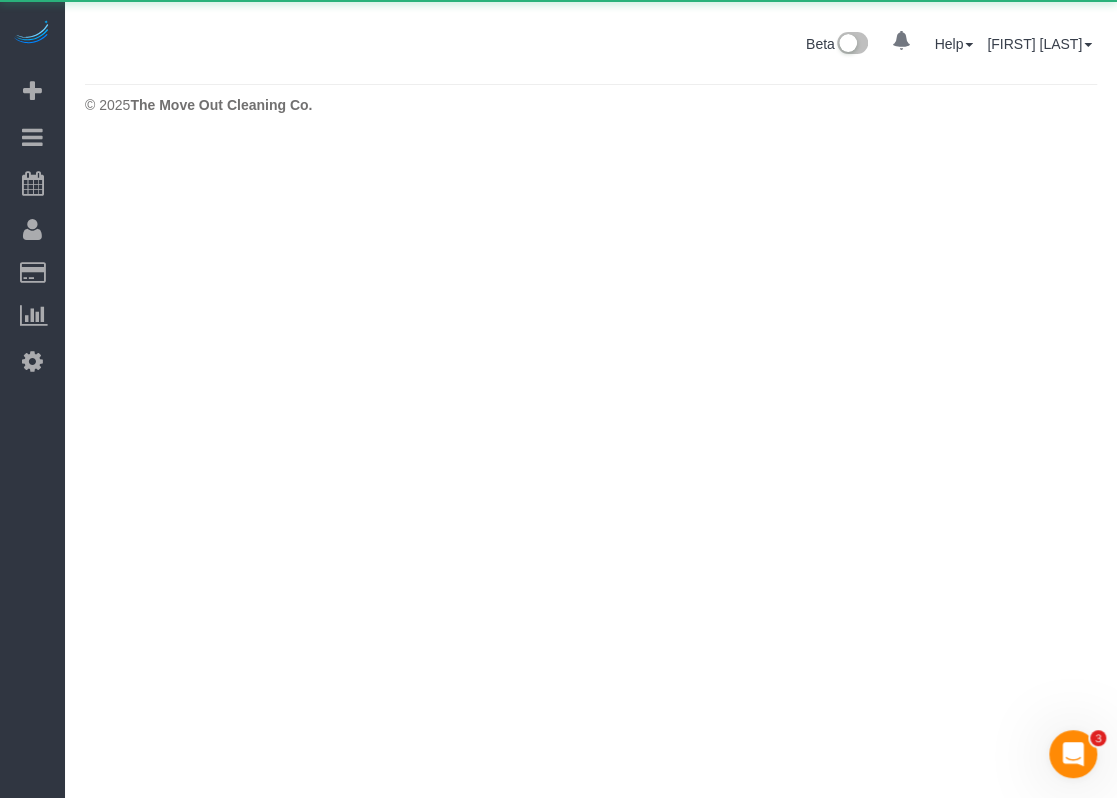 scroll, scrollTop: 0, scrollLeft: 0, axis: both 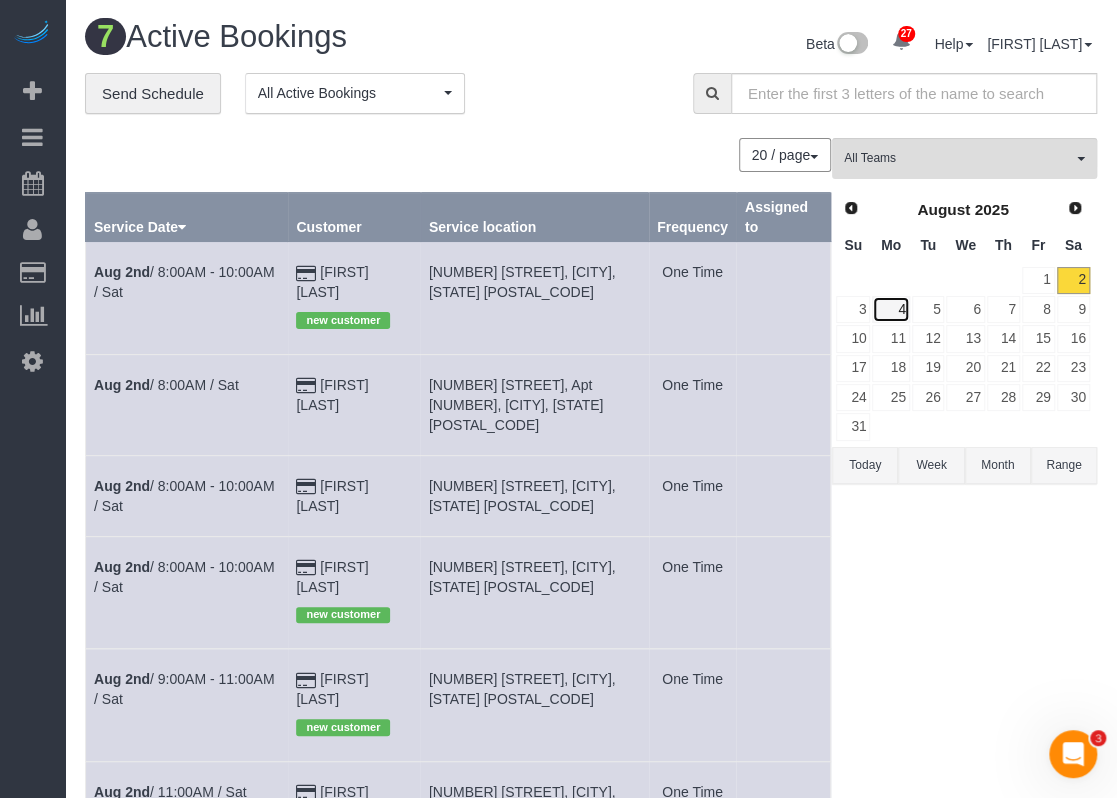 click on "4" at bounding box center [890, 309] 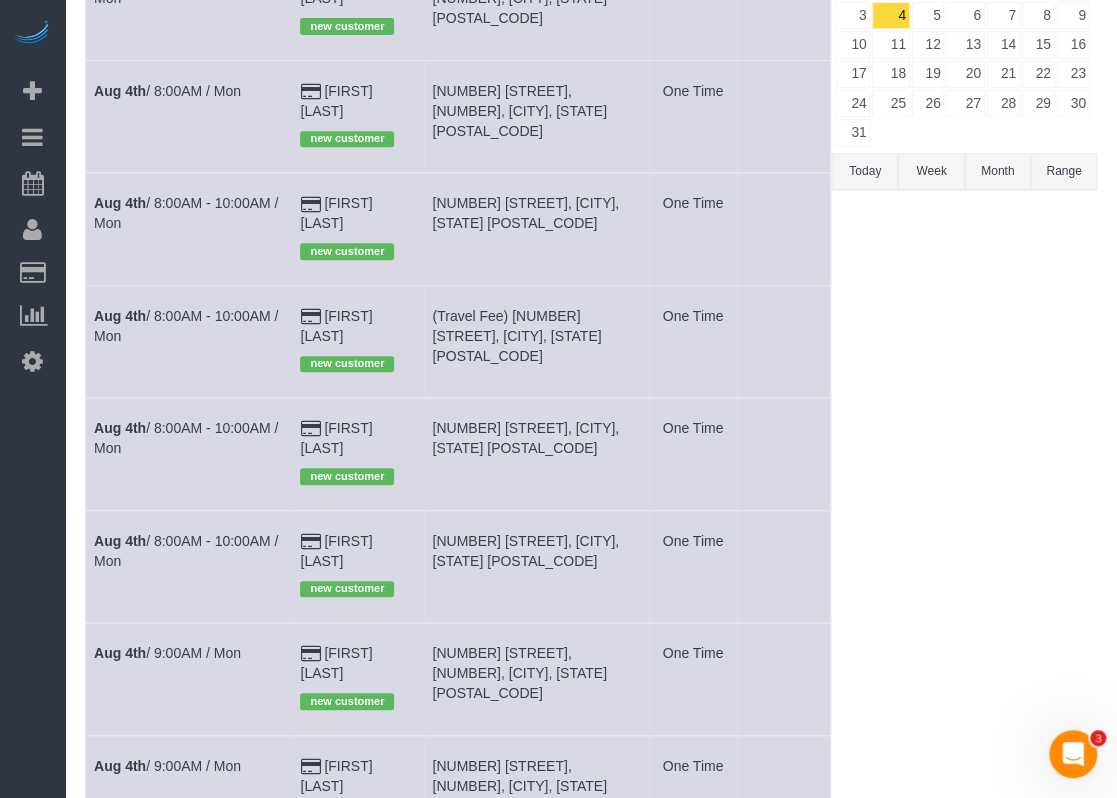 scroll, scrollTop: 0, scrollLeft: 0, axis: both 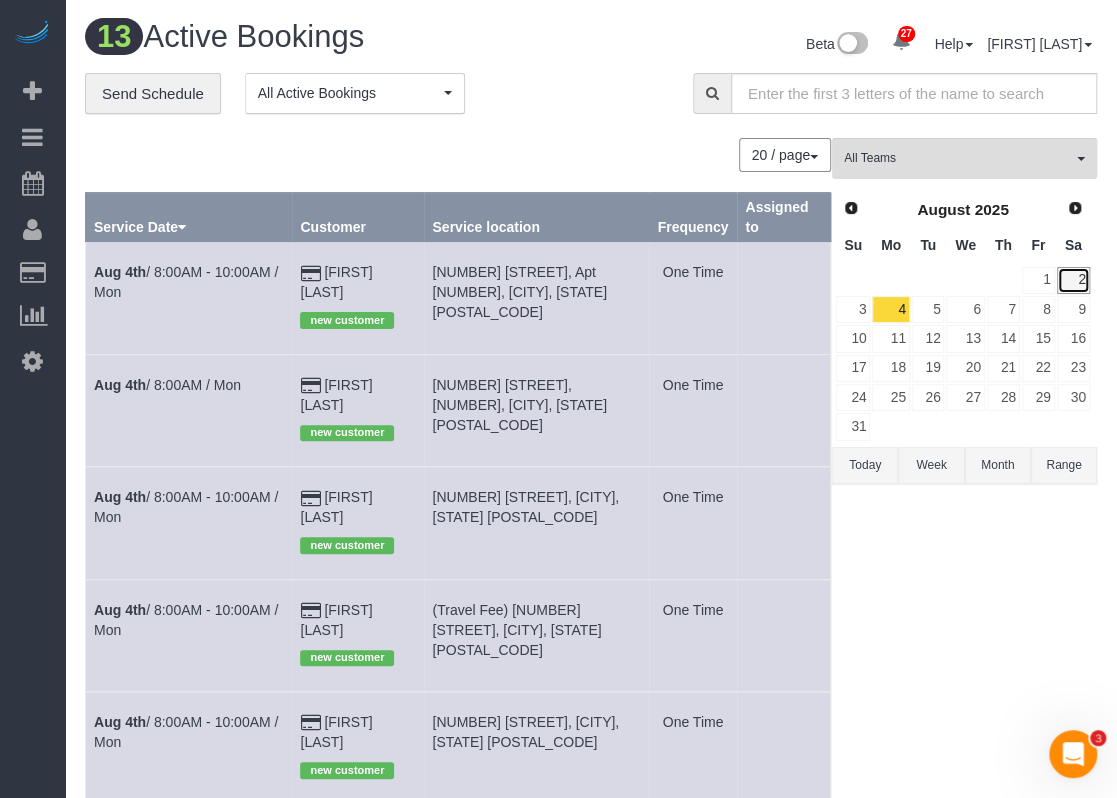 click on "2" at bounding box center (1073, 280) 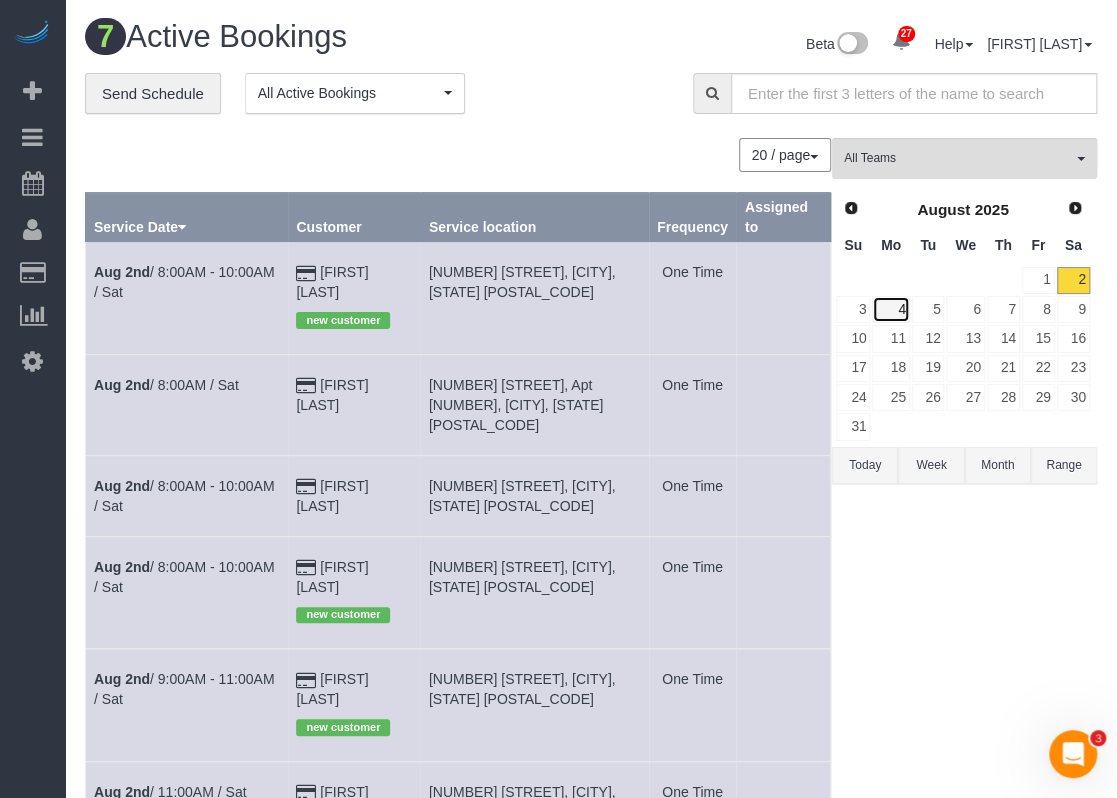 click on "4" at bounding box center [890, 309] 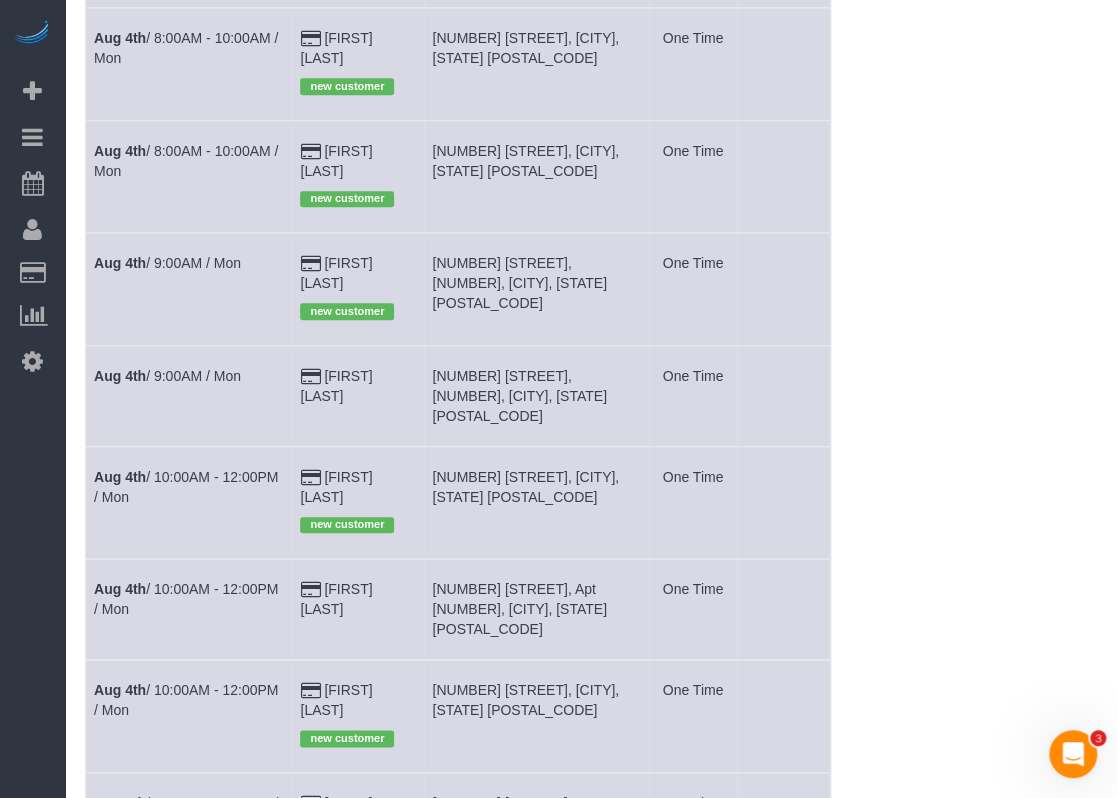 scroll, scrollTop: 800, scrollLeft: 0, axis: vertical 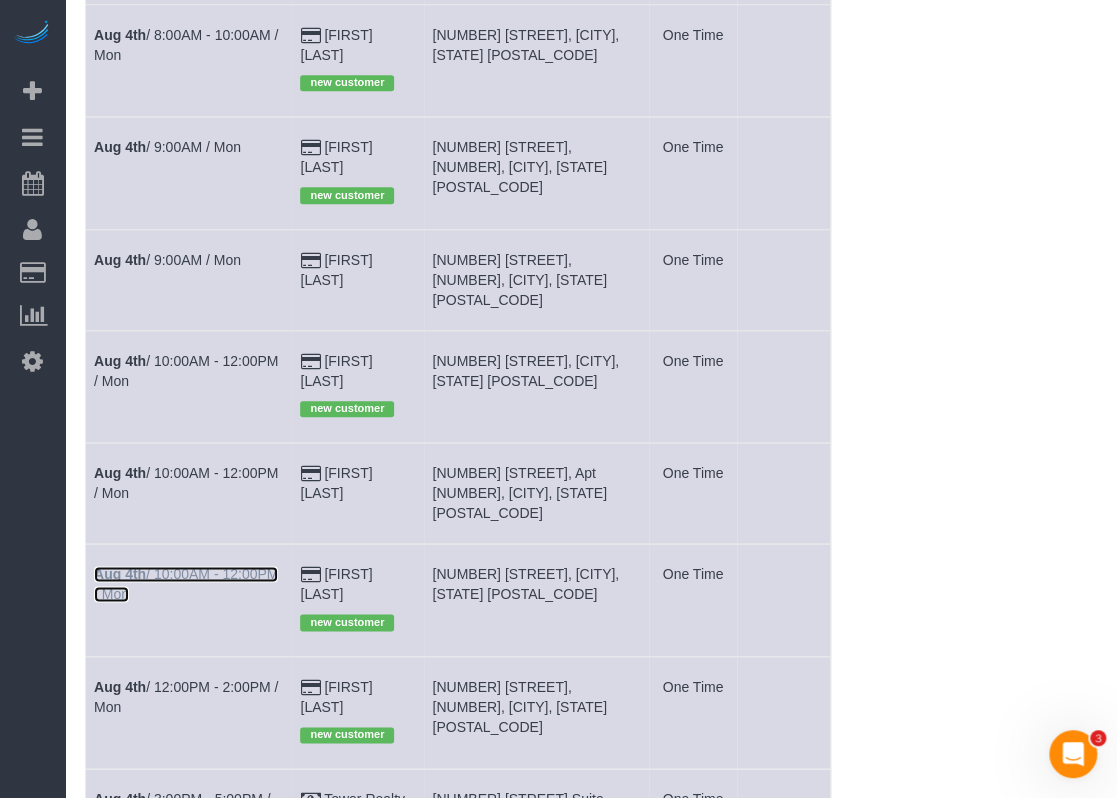 click on "Aug 4th
/ 10:00AM - 12:00PM / Mon" at bounding box center (186, 584) 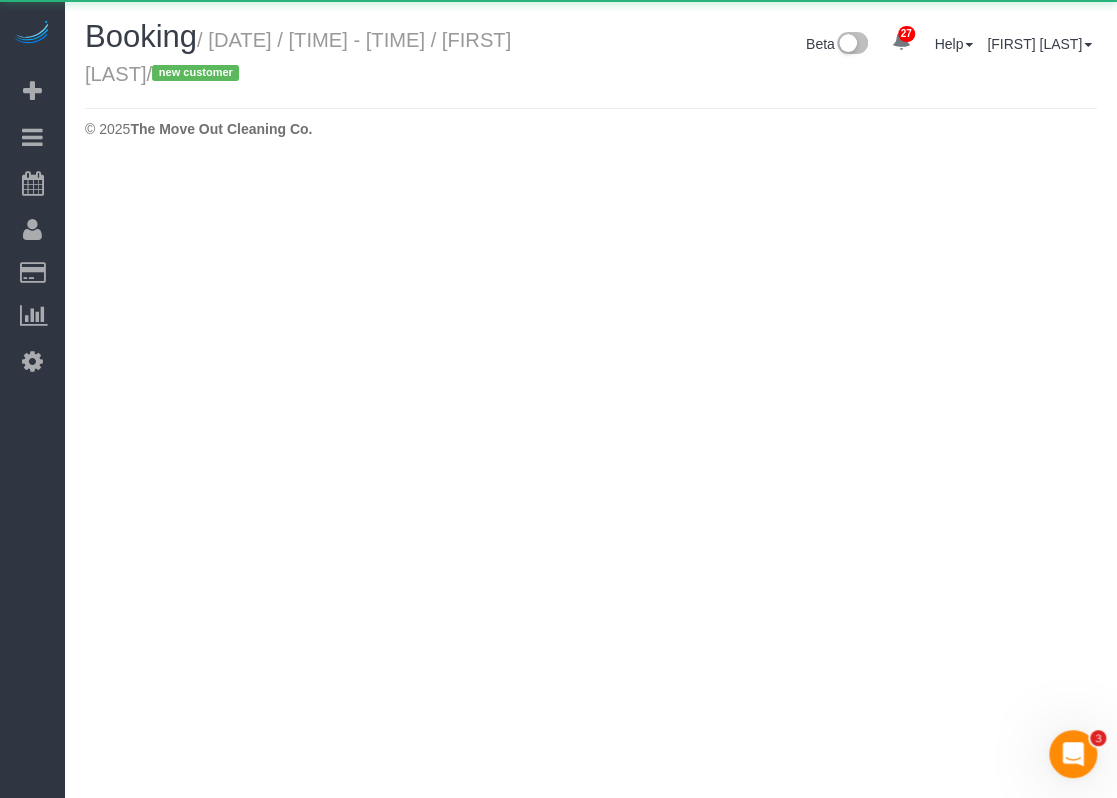 scroll, scrollTop: 0, scrollLeft: 0, axis: both 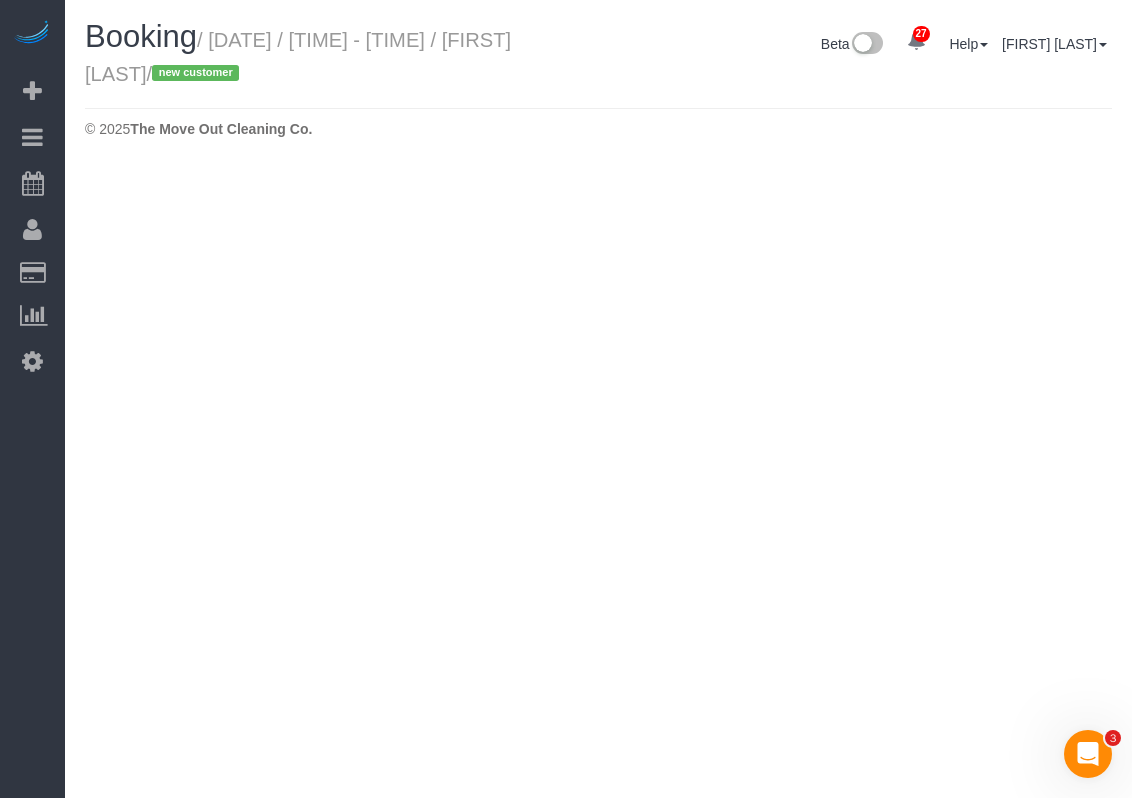 select on "TX" 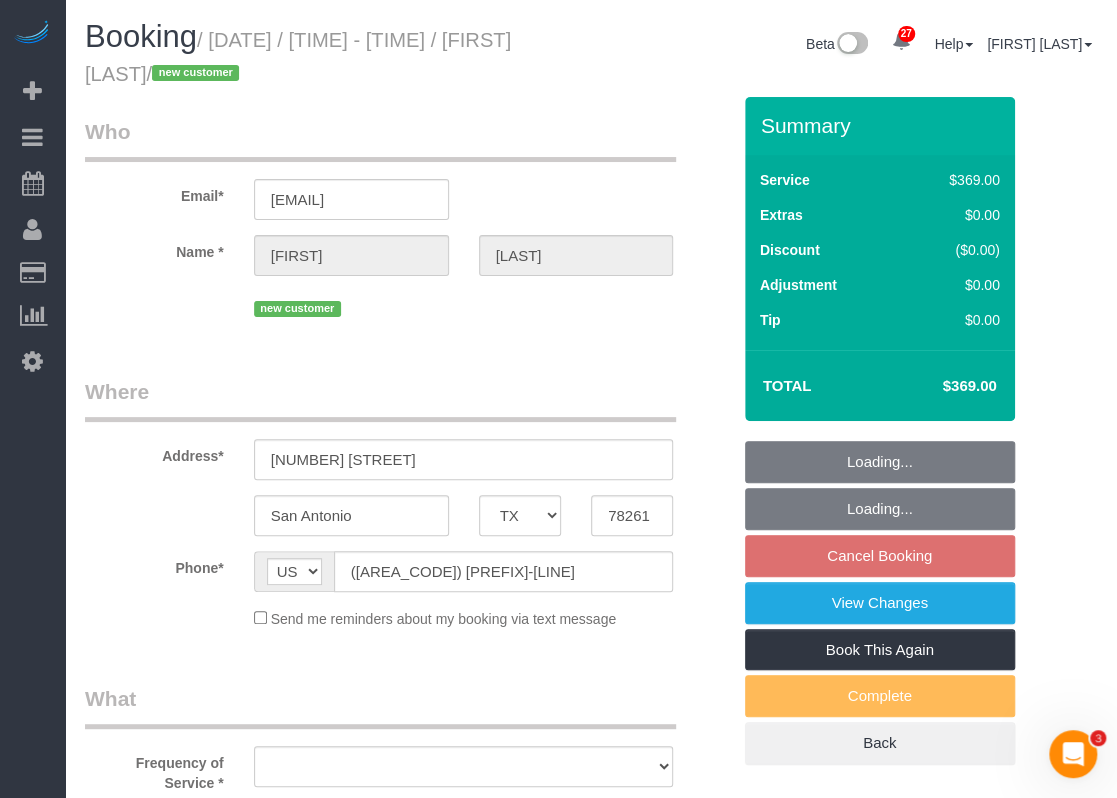 select on "spot365" 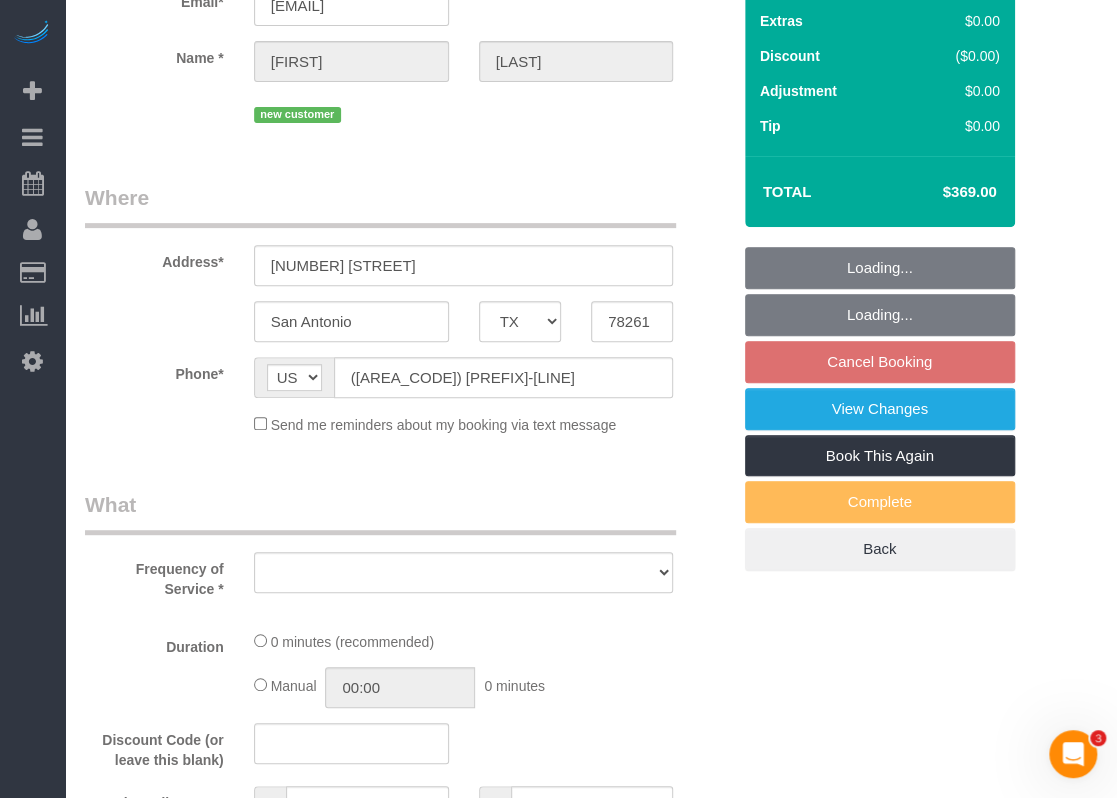 select on "string:fspay-cc62373a-924b-4548-ba4b-55dd78b00d79" 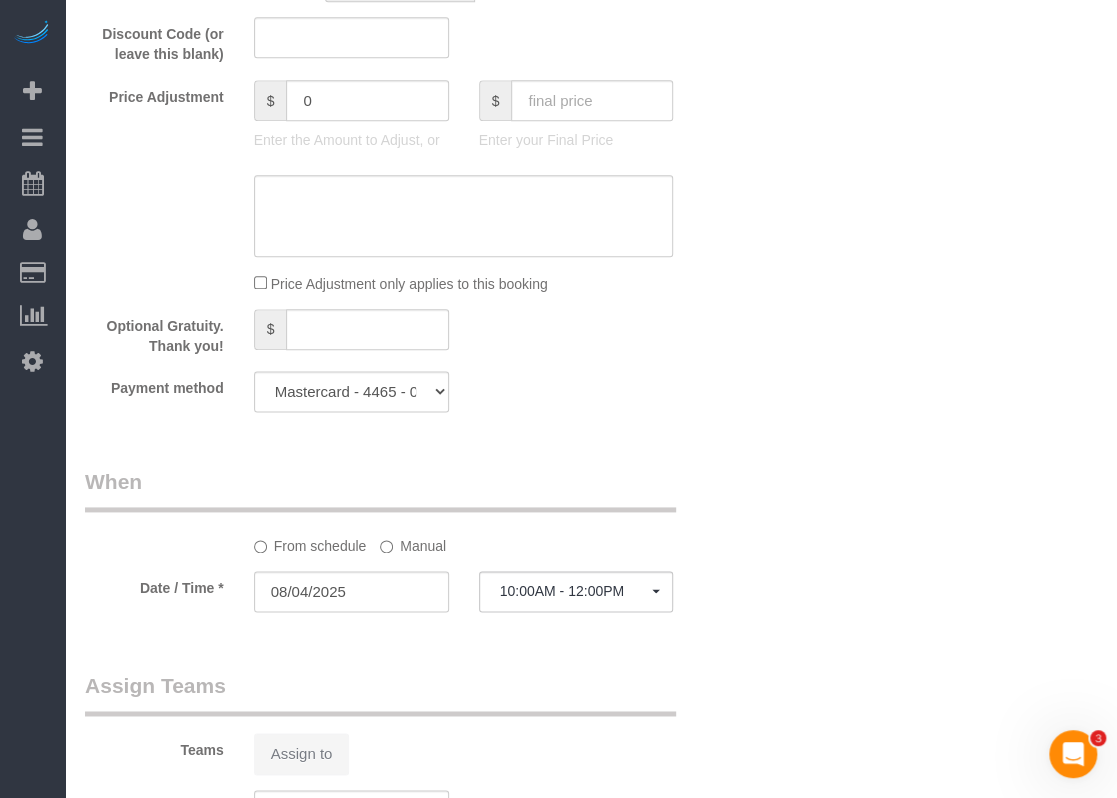 select on "object:14741" 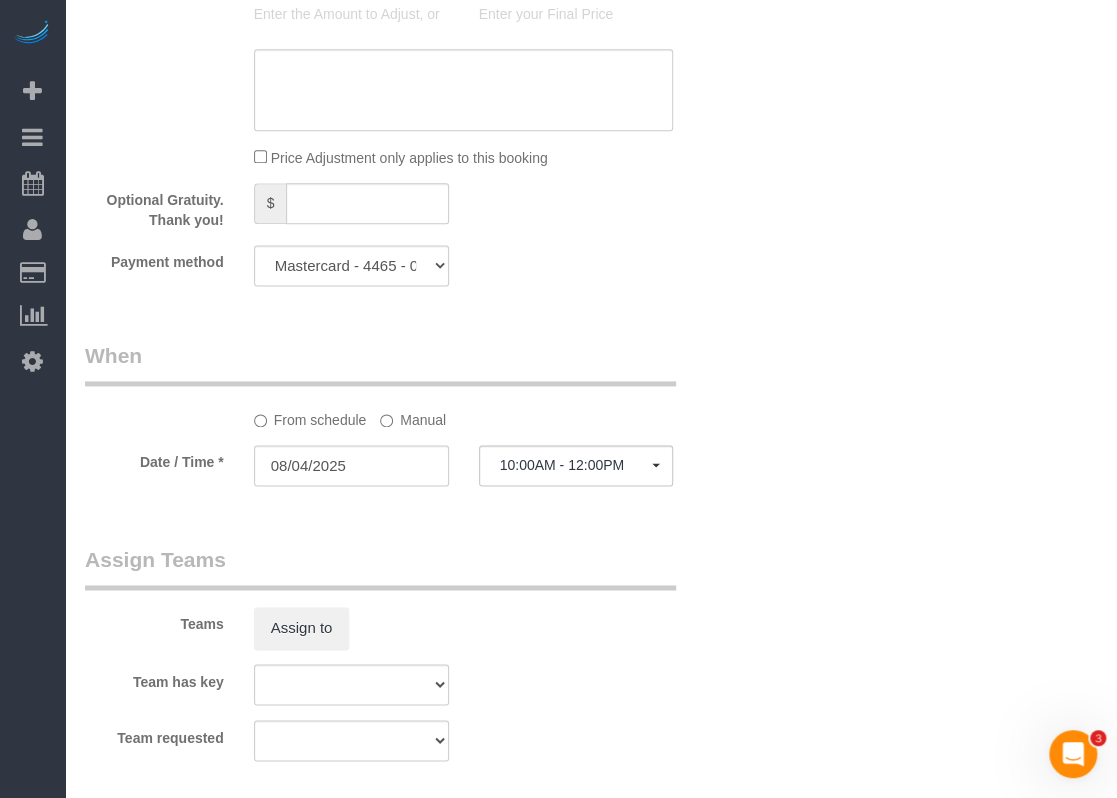 select on "spot389" 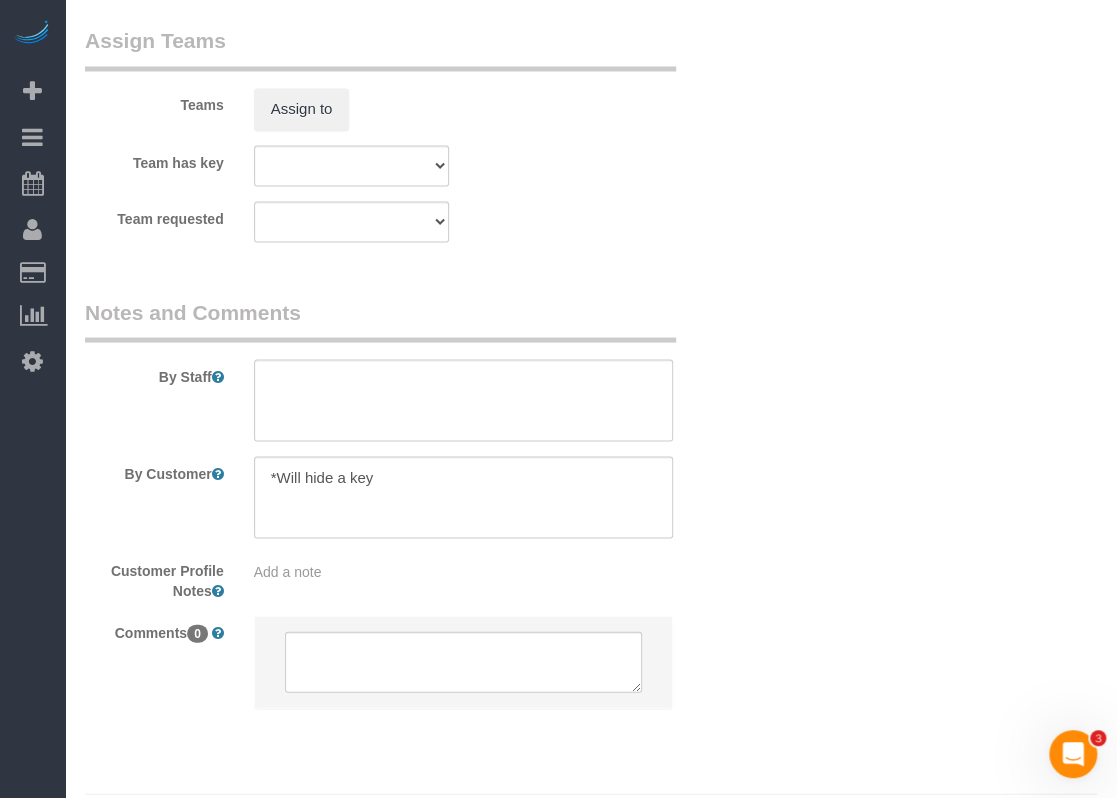 select on "object:14814" 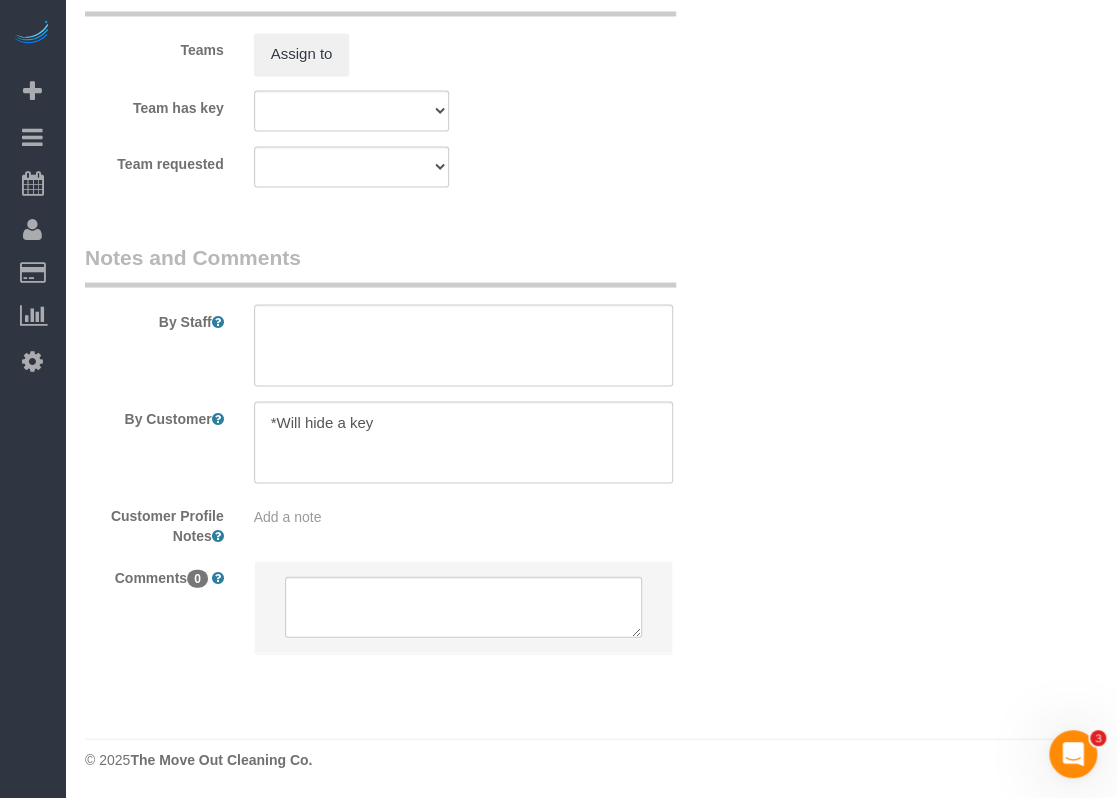 select on "3" 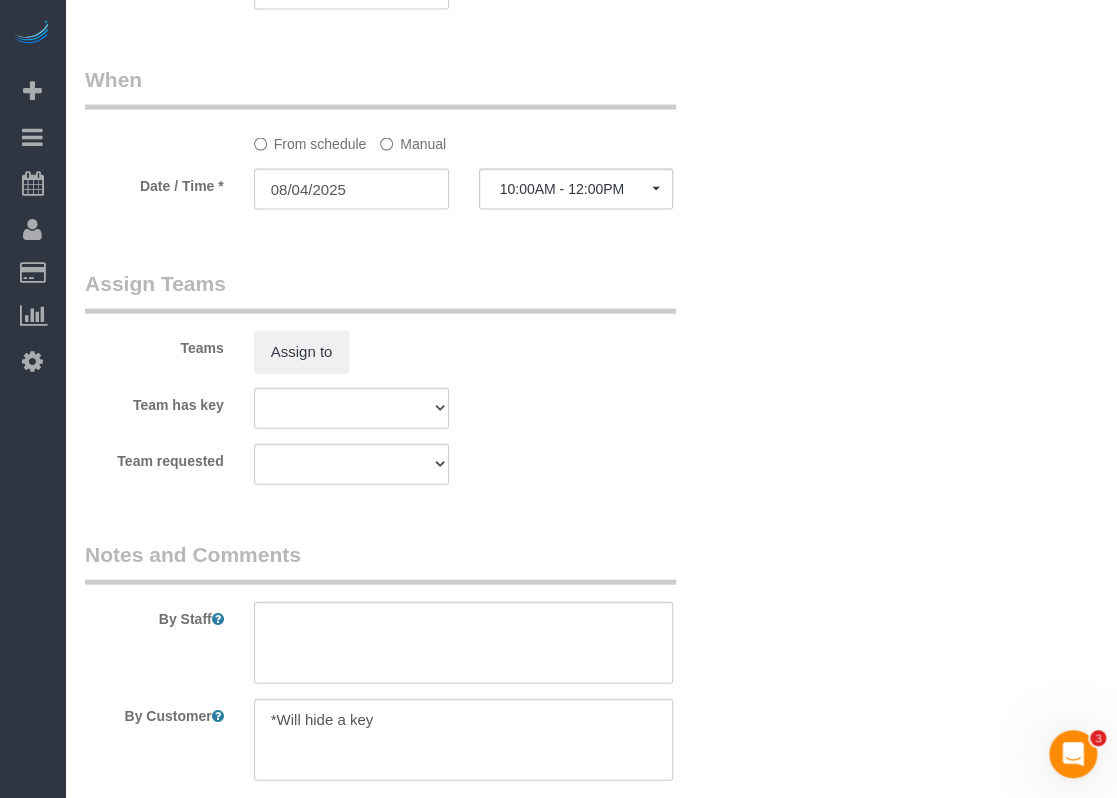 scroll, scrollTop: 2108, scrollLeft: 0, axis: vertical 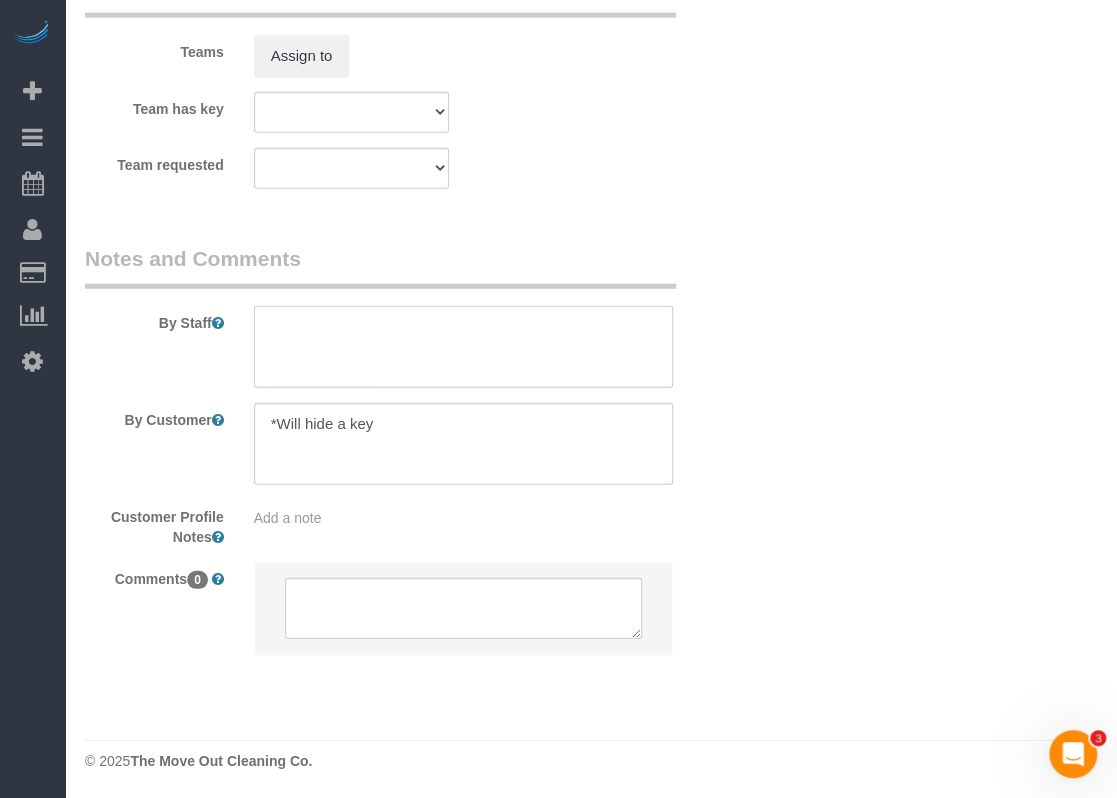 click at bounding box center (464, 347) 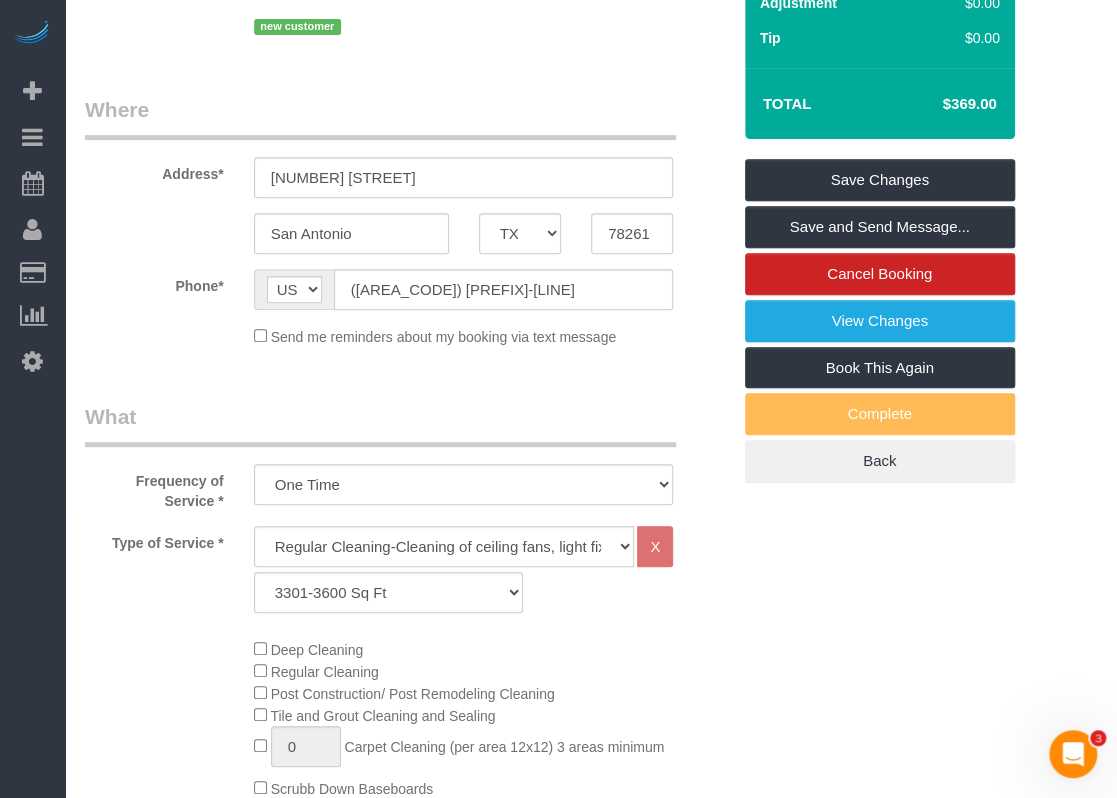 scroll, scrollTop: 8, scrollLeft: 0, axis: vertical 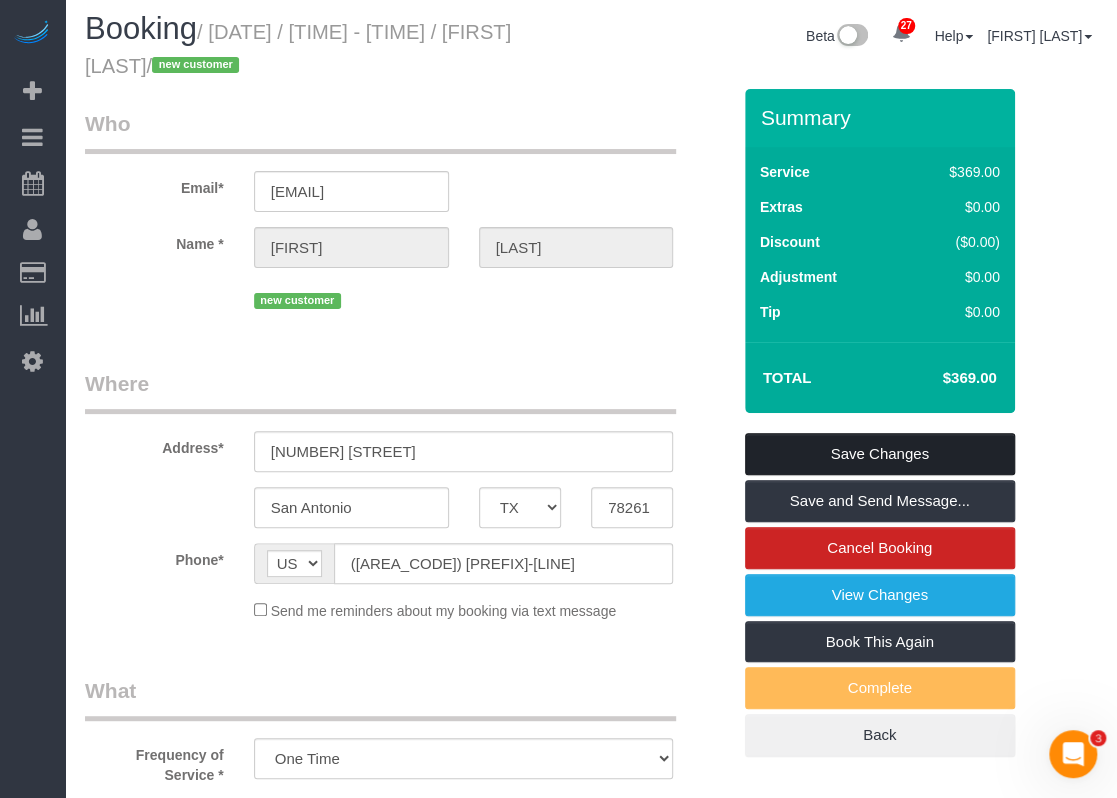 type on "*Deep cleaning quote $95-$150" 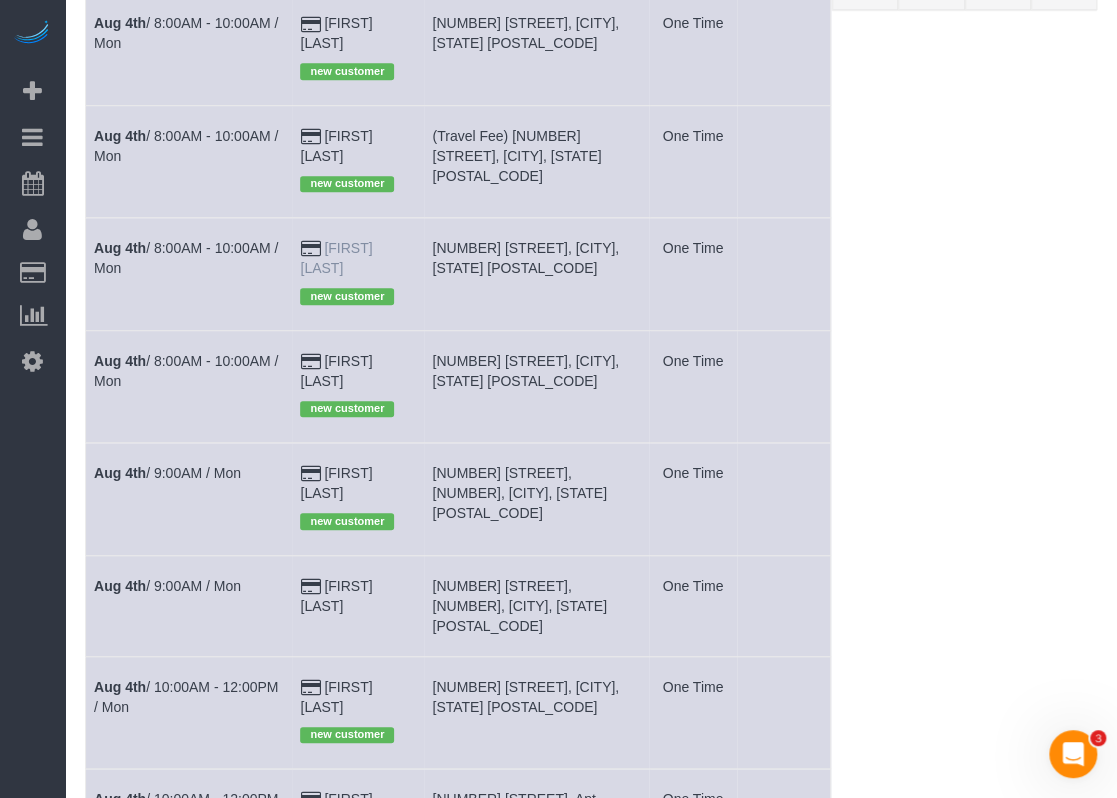 scroll, scrollTop: 500, scrollLeft: 0, axis: vertical 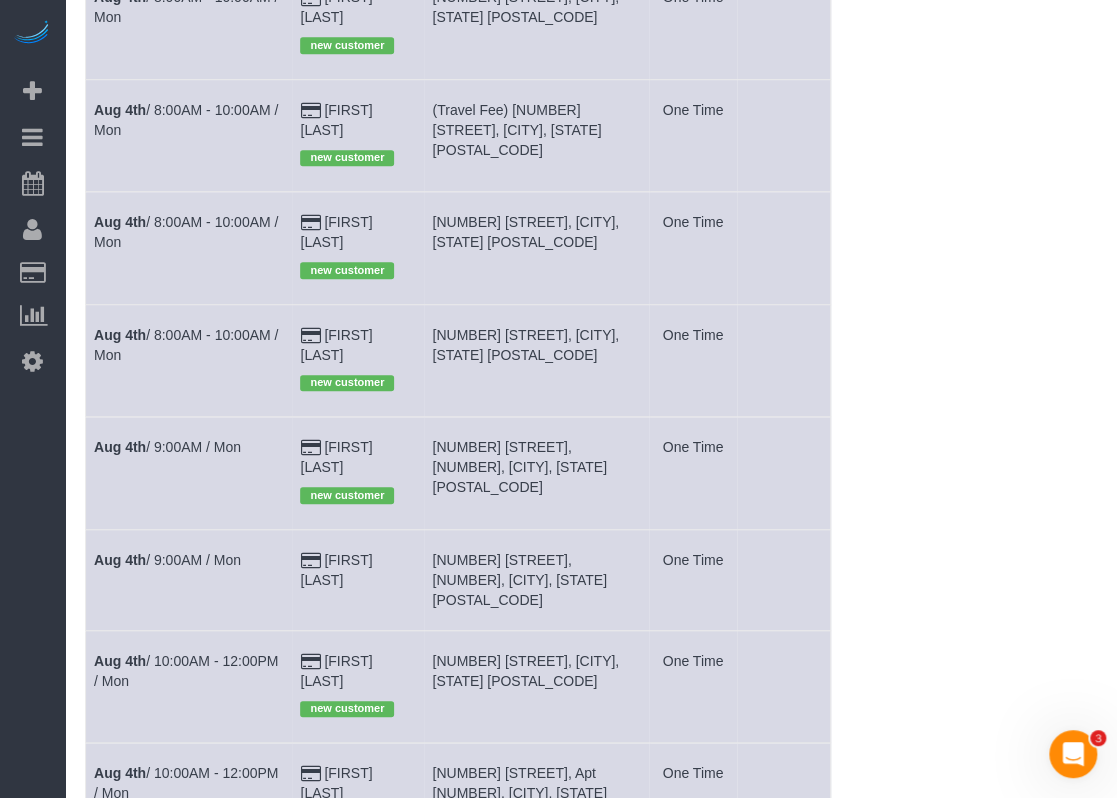 click on "Aug 4th
/ 10:00AM - 12:00PM / Mon" at bounding box center (186, 884) 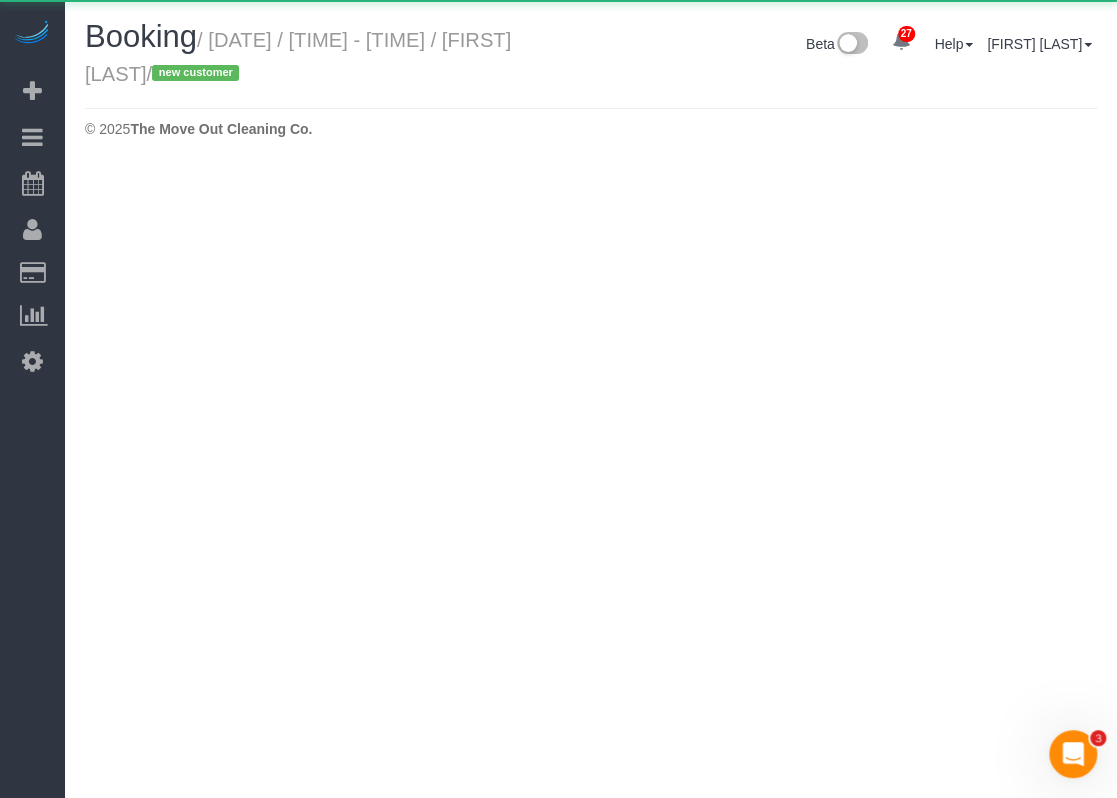 scroll, scrollTop: 0, scrollLeft: 0, axis: both 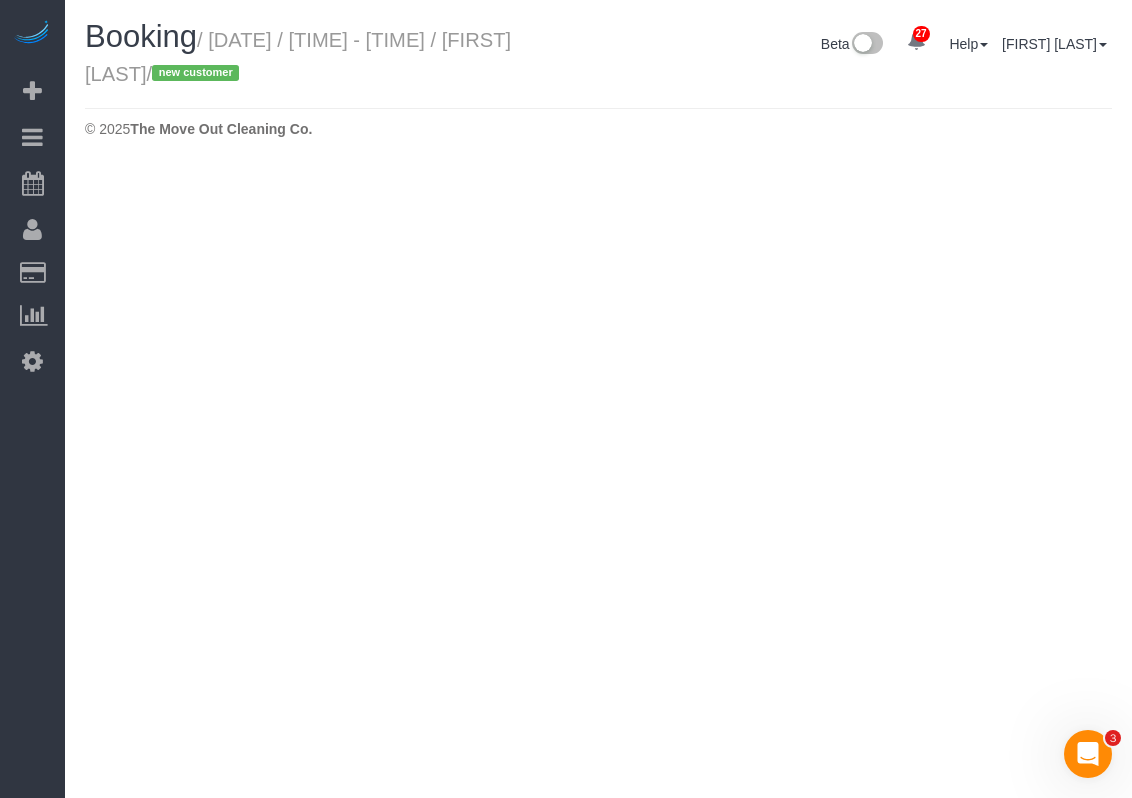 select on "TX" 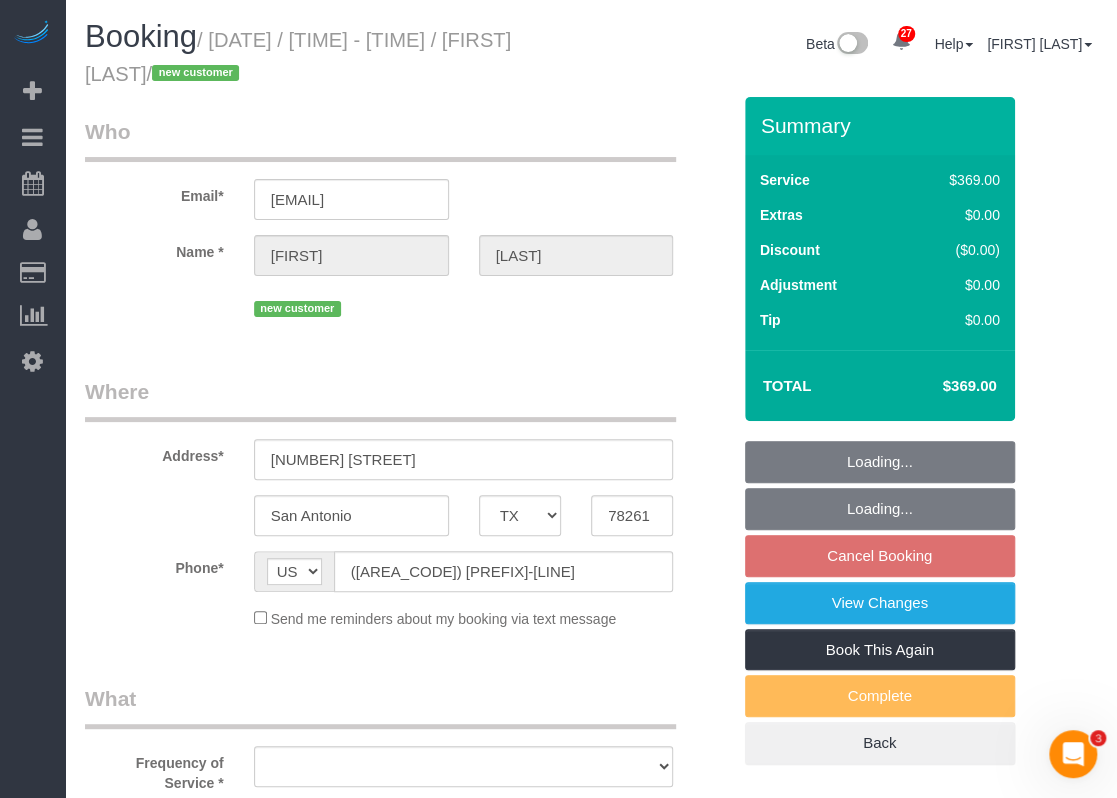 select on "string:fspay-cc62373a-924b-4548-ba4b-55dd78b00d79" 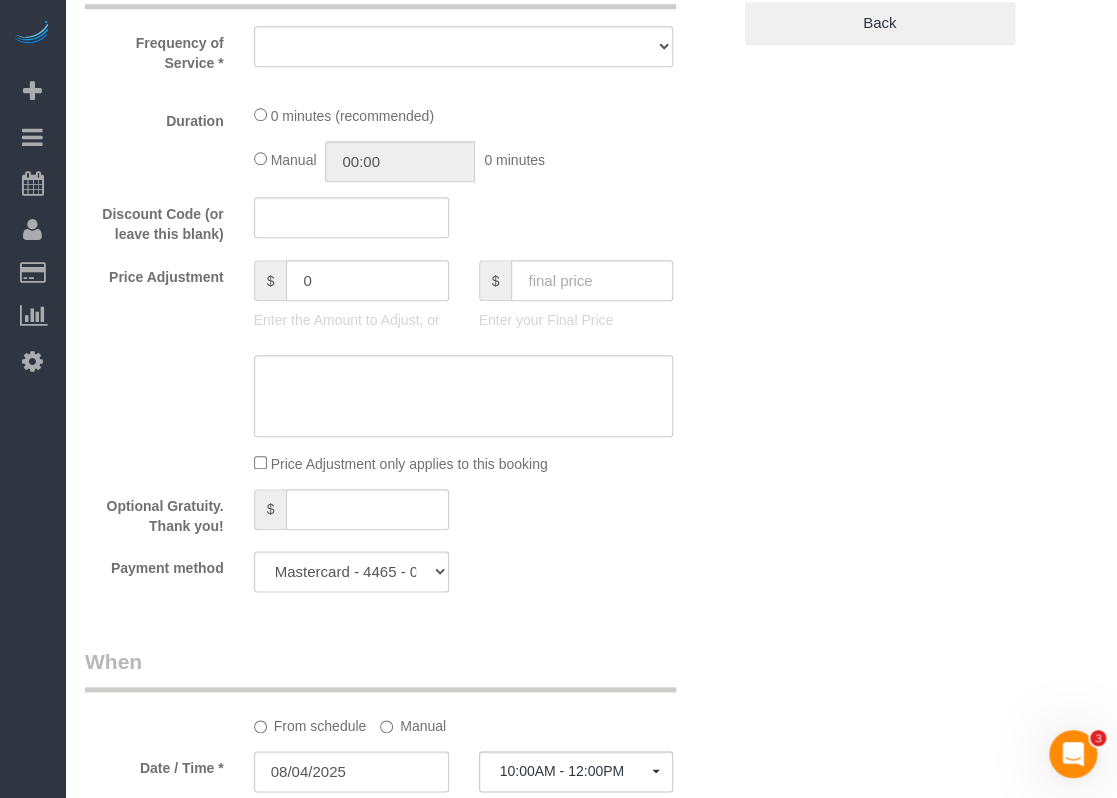 select on "object:15409" 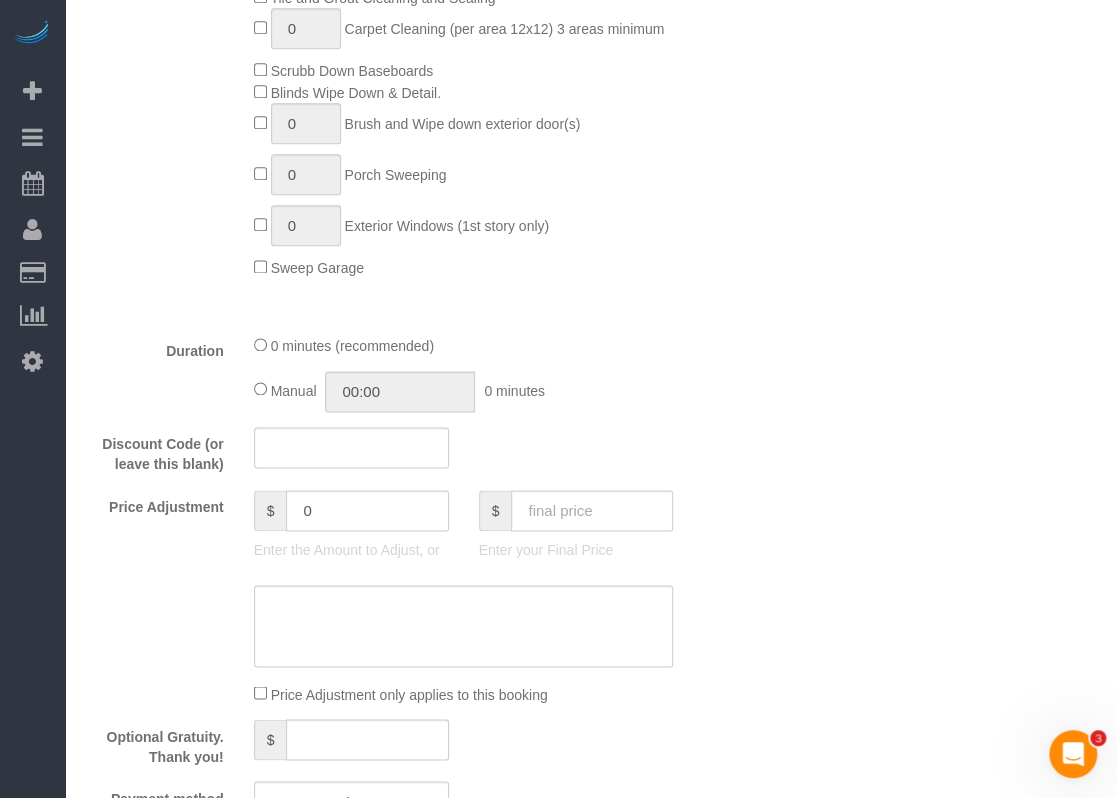 select on "object:15471" 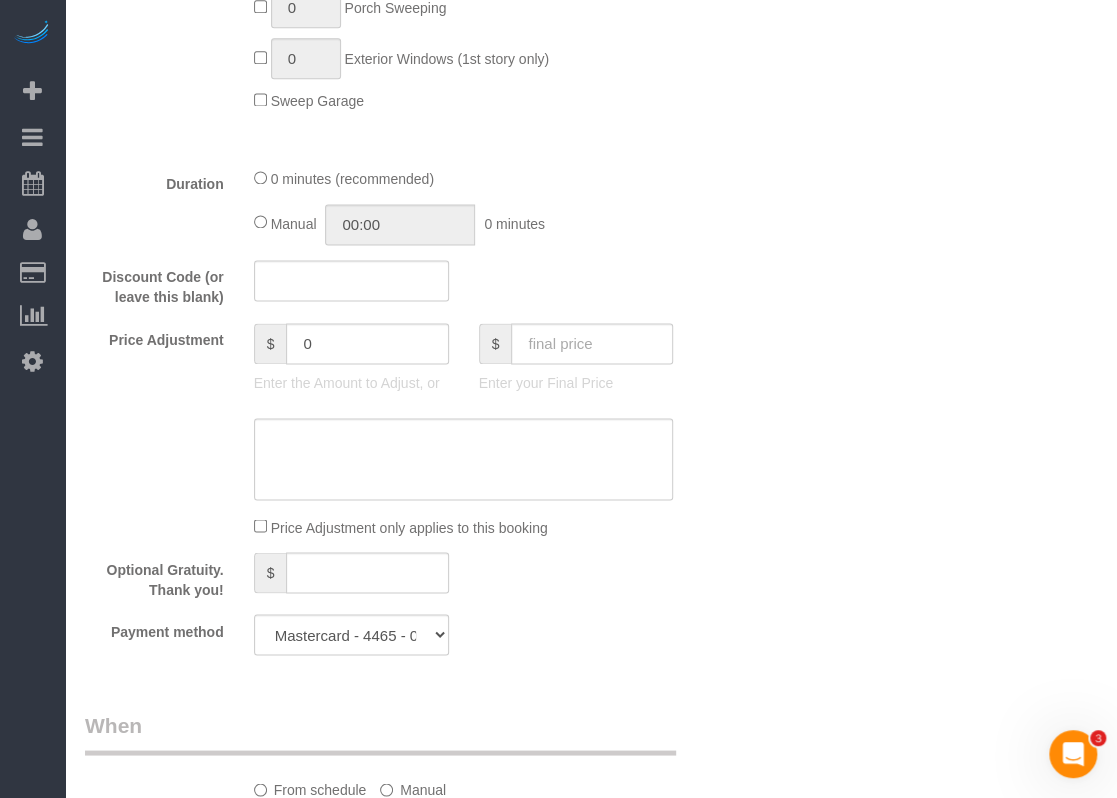 scroll, scrollTop: 1300, scrollLeft: 0, axis: vertical 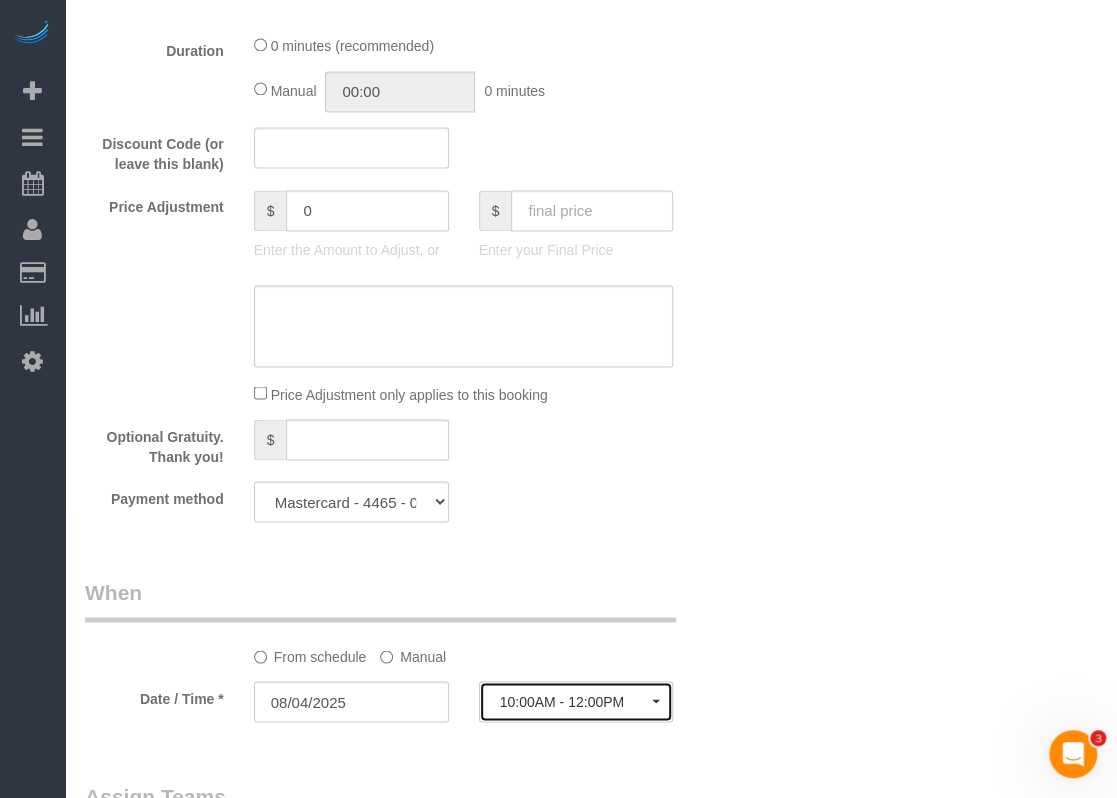 click on "10:00AM - 12:00PM" 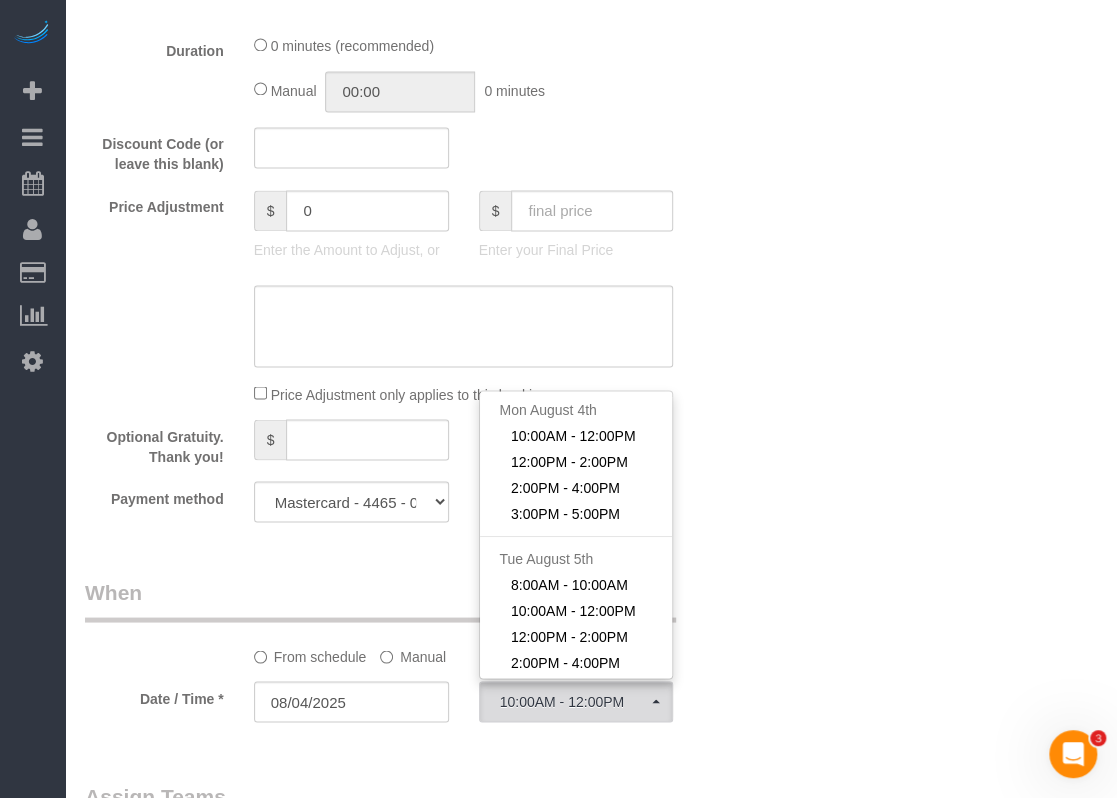 click on "Email*
[EMAIL]
Name *
[FIRST]
[LAST]
new customer
Where
Address*
[NUMBER] [STREET]
[CITY]
[STATE_ABBR]" at bounding box center [591, 168] 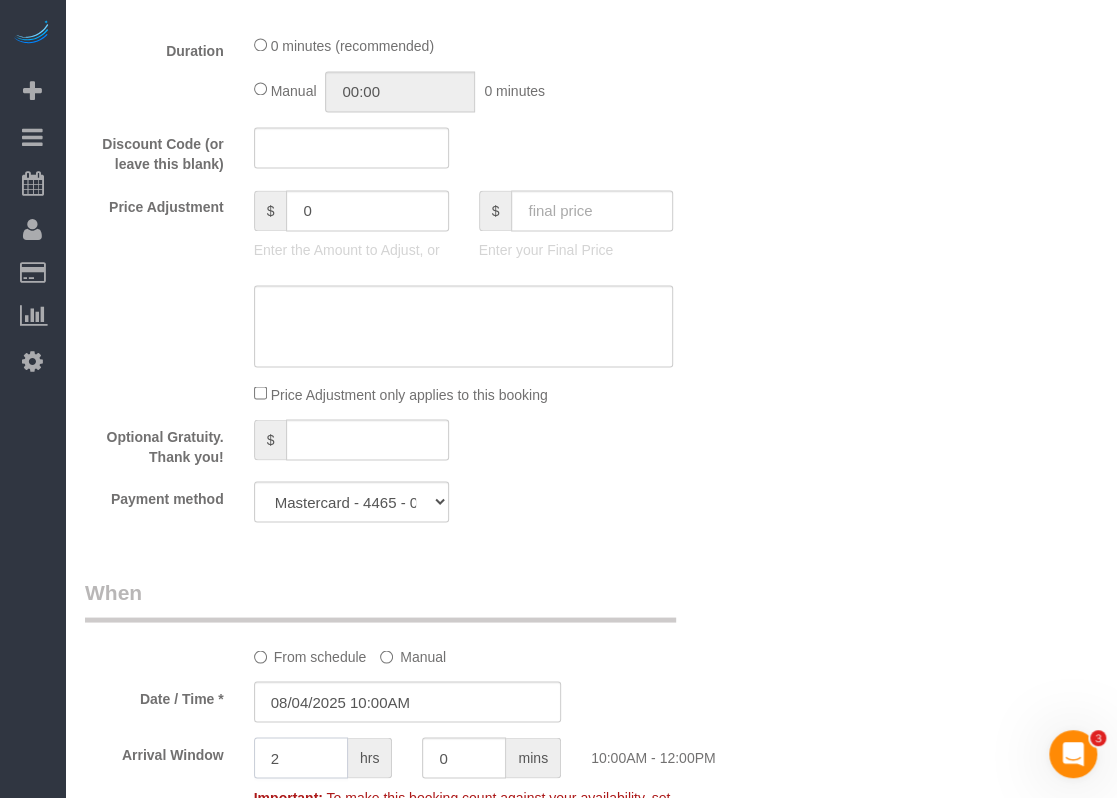 click on "2" 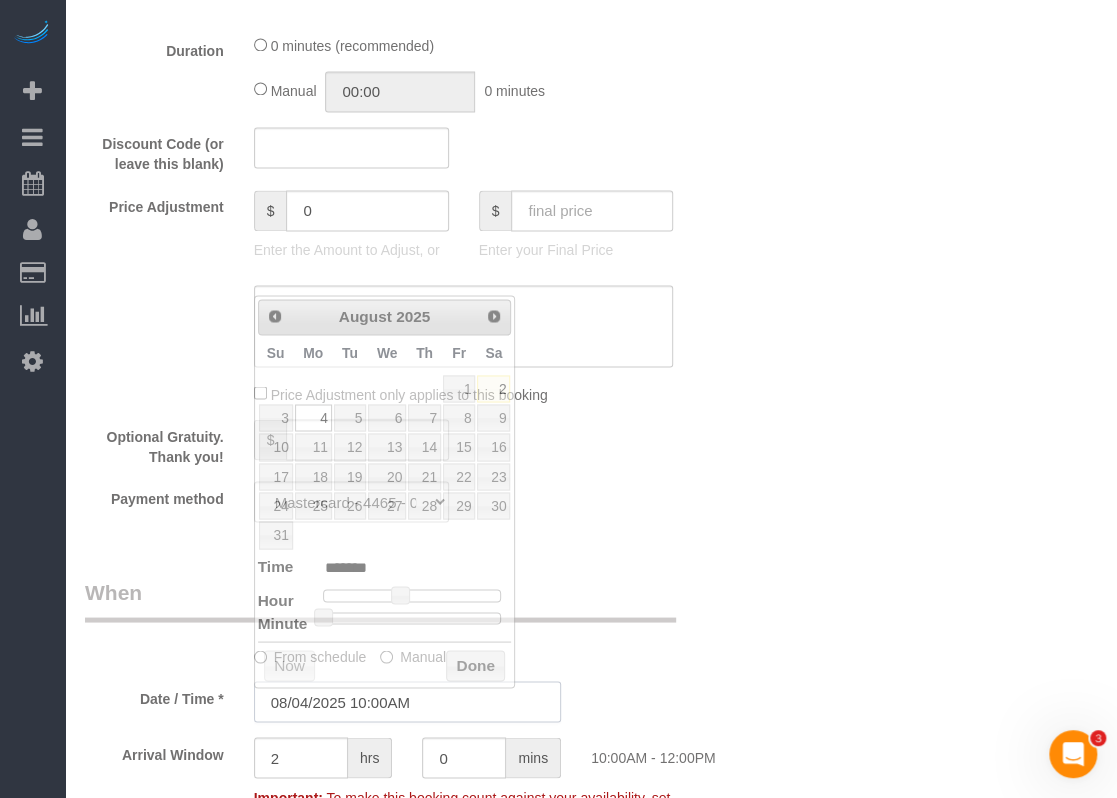click on "08/04/2025 10:00AM" at bounding box center (407, 701) 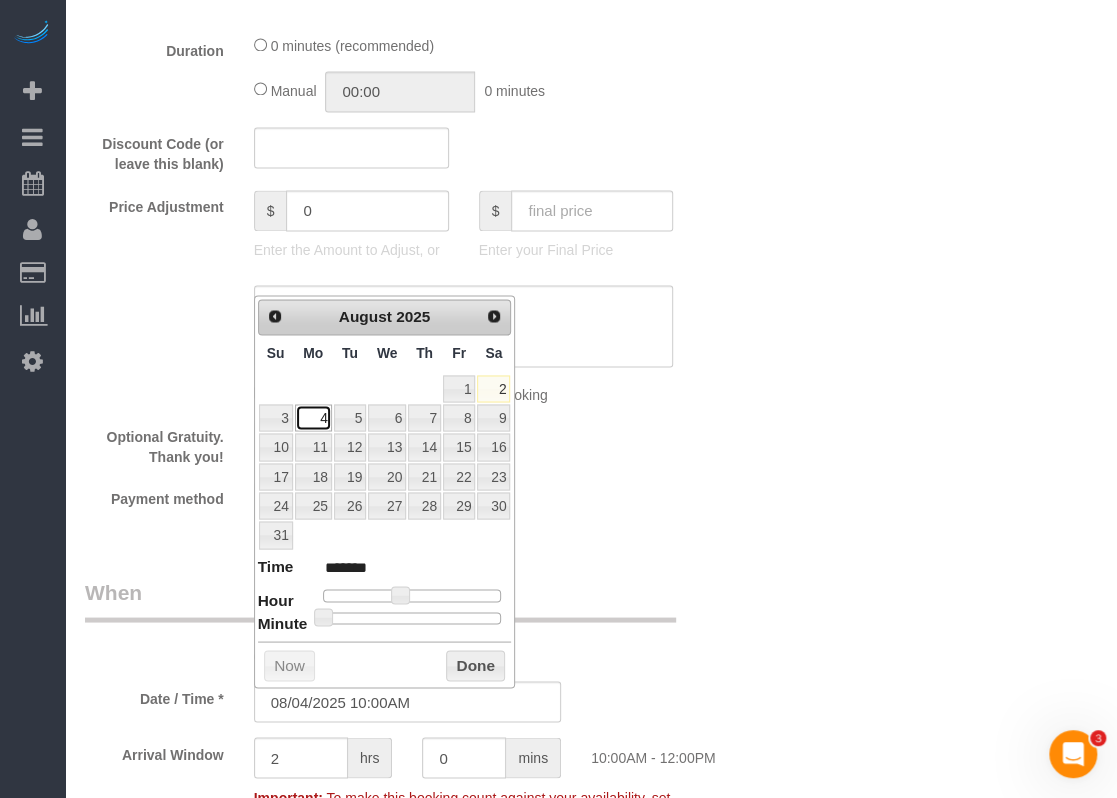 click on "4" at bounding box center (313, 417) 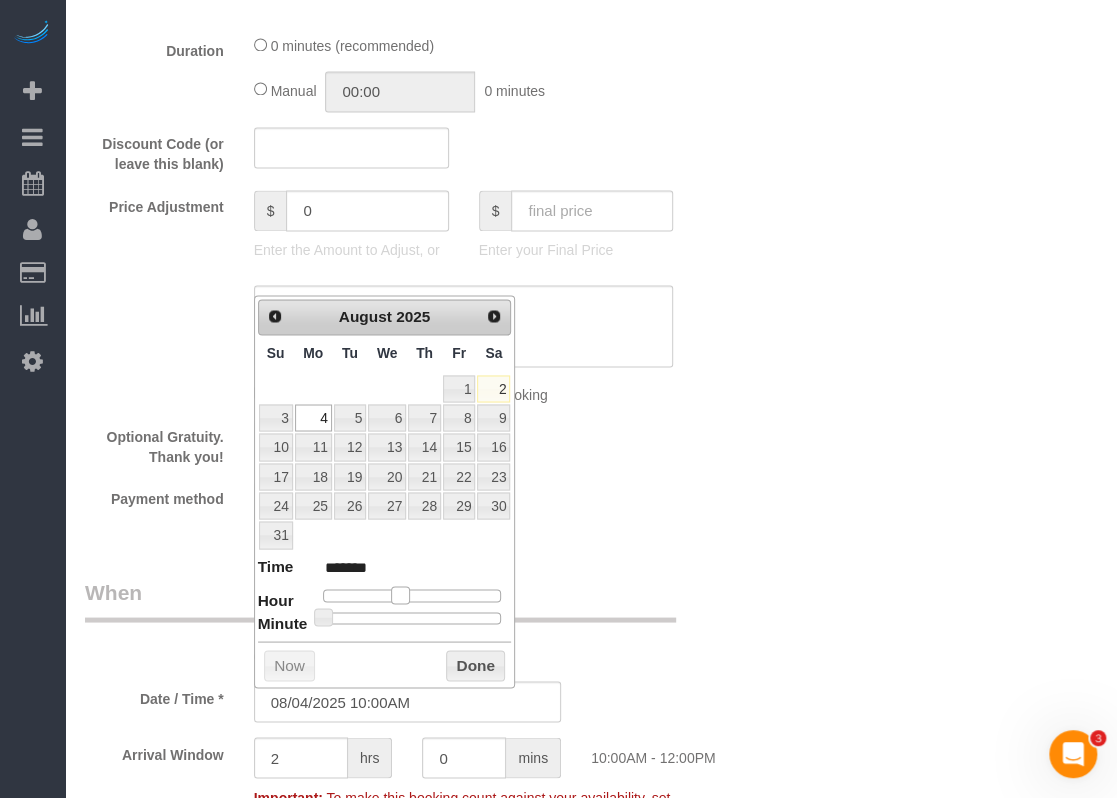type on "08/04/2025 9:00AM" 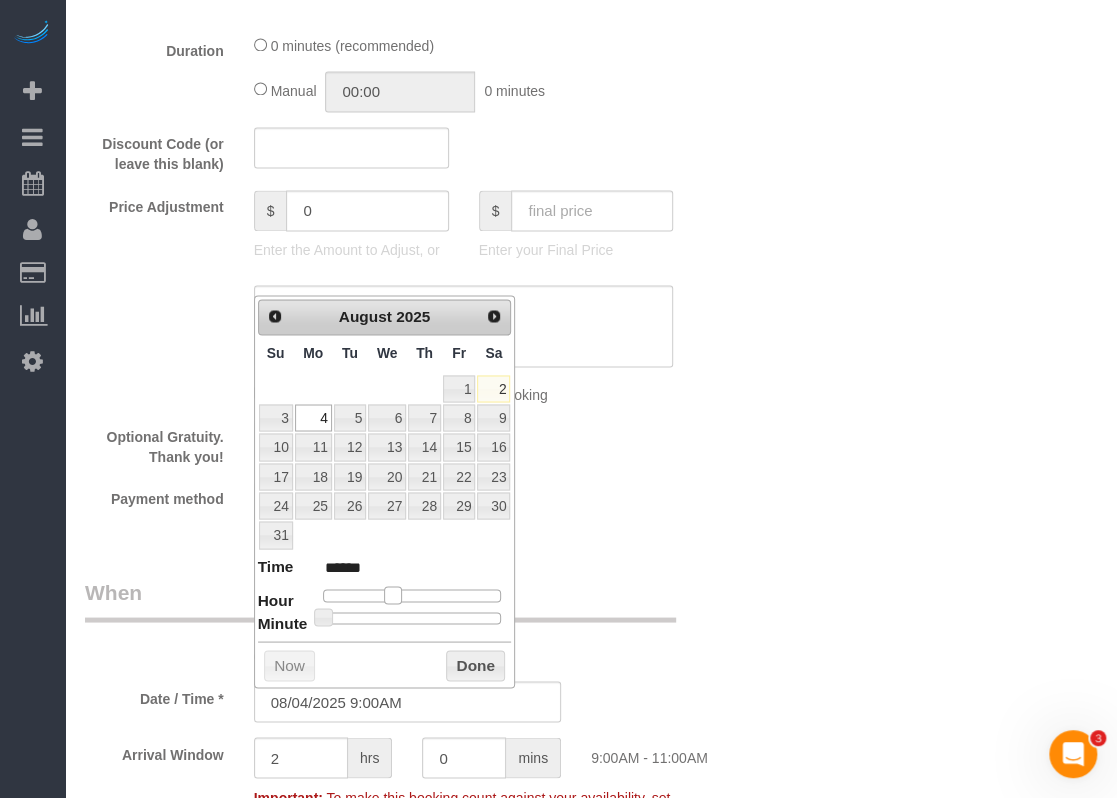 click at bounding box center [393, 595] 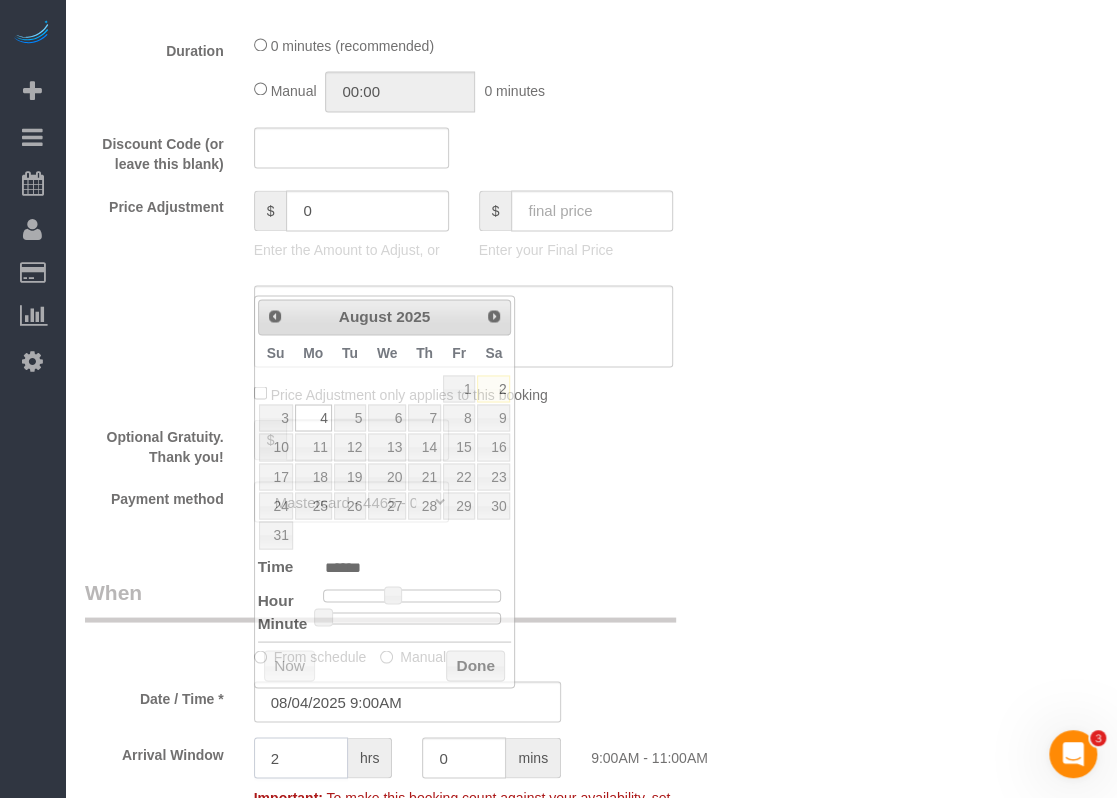 click on "2" 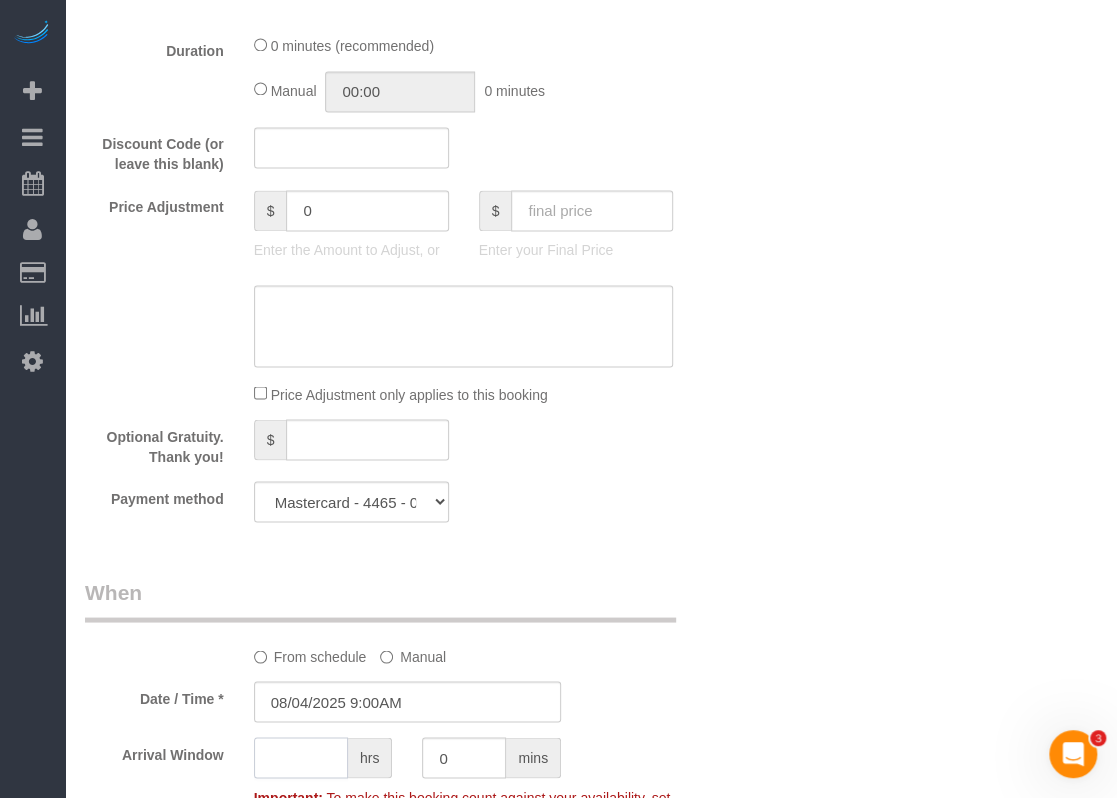 type 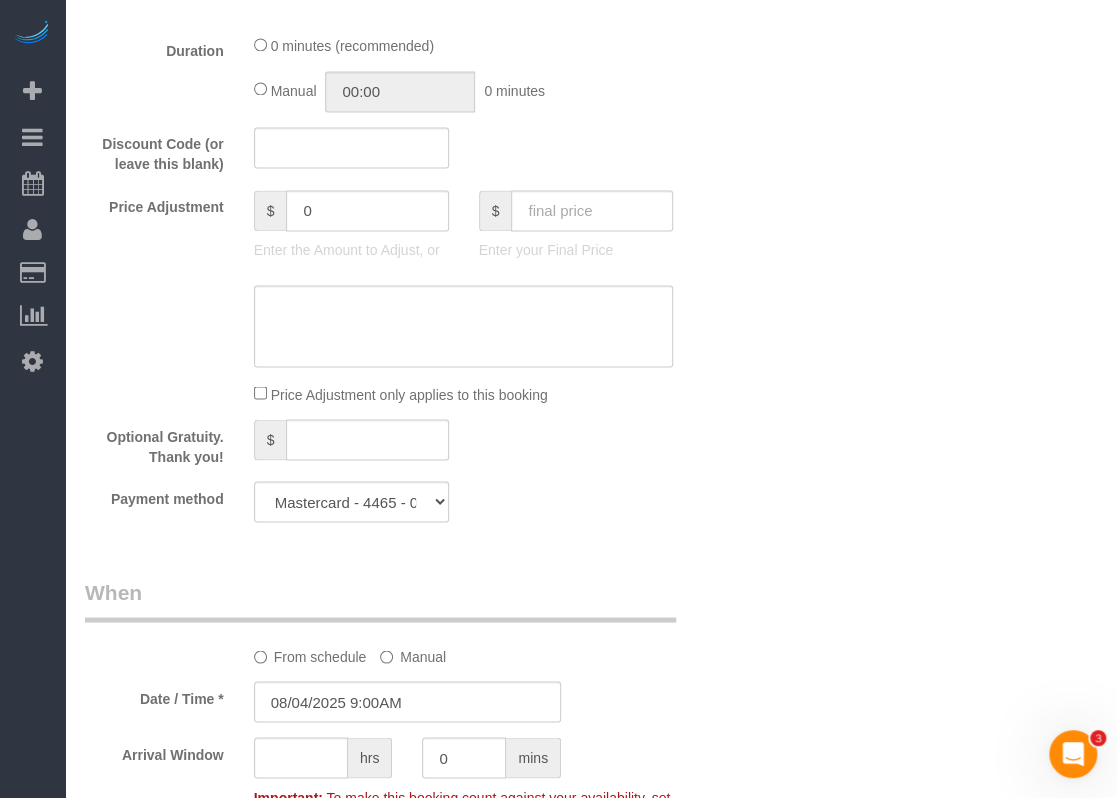 click on "When" at bounding box center (380, 599) 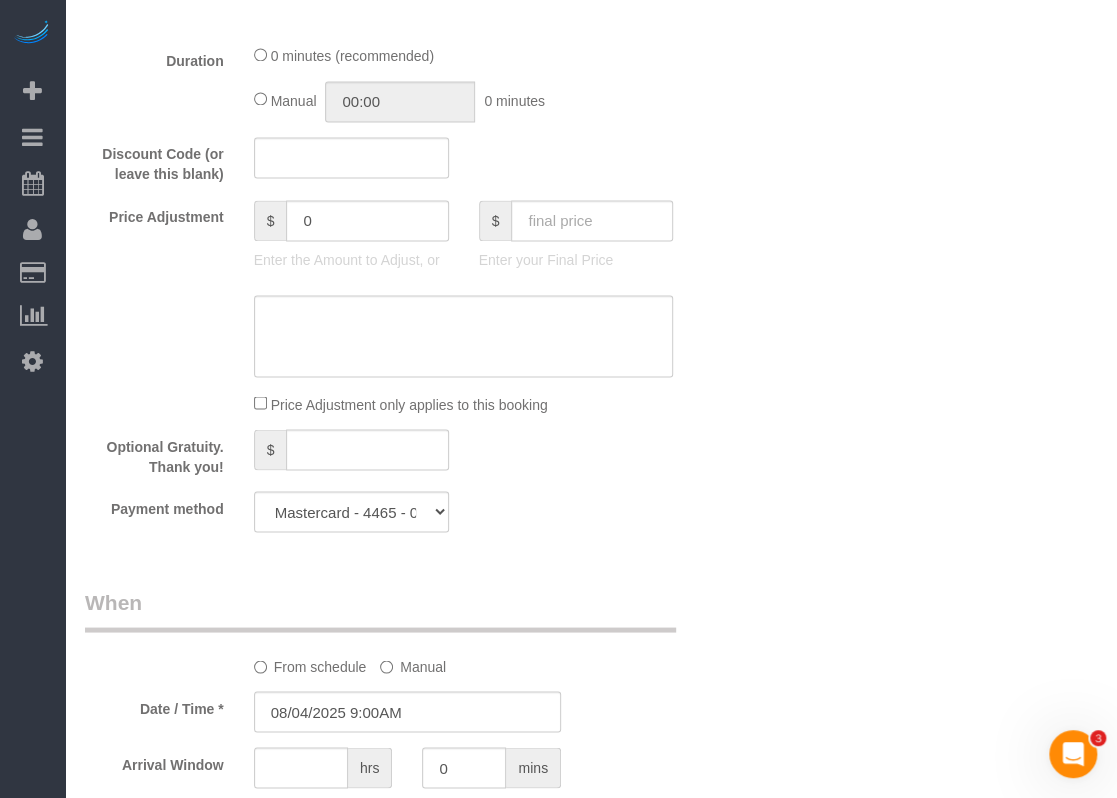 scroll, scrollTop: 1400, scrollLeft: 0, axis: vertical 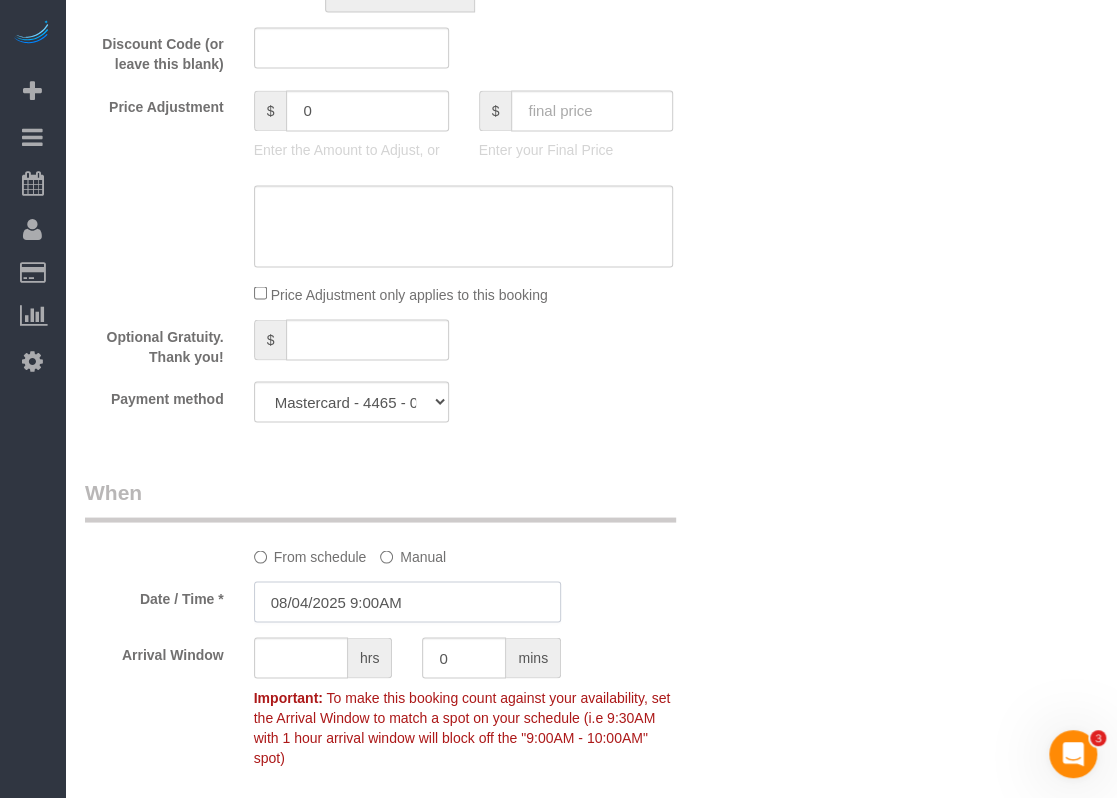 click on "08/04/2025 9:00AM" at bounding box center [407, 601] 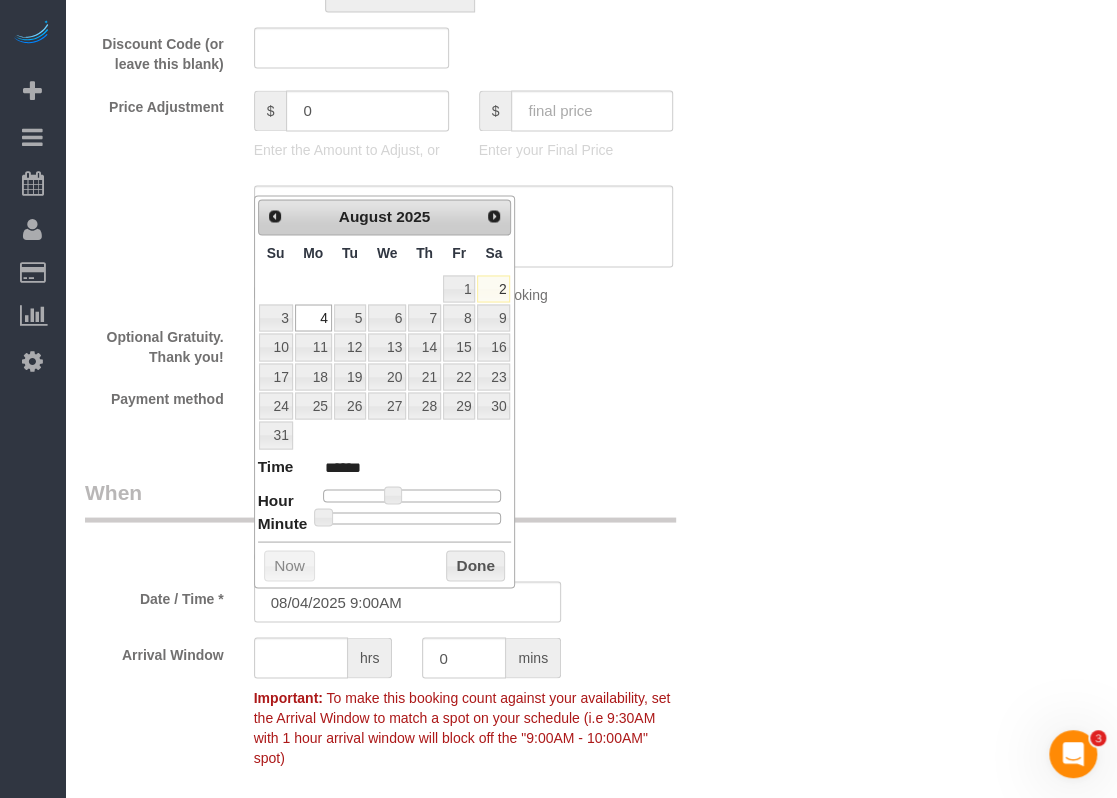 drag, startPoint x: 388, startPoint y: 494, endPoint x: 378, endPoint y: 492, distance: 10.198039 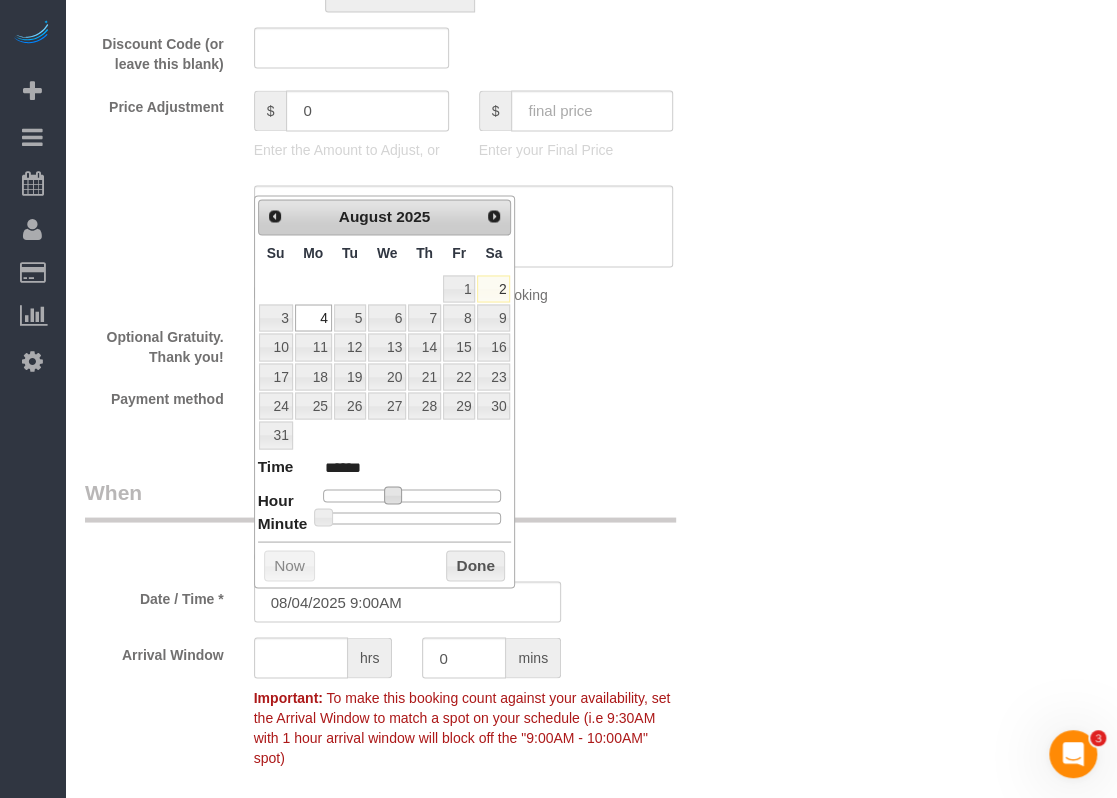 type on "08/04/2025 8:00AM" 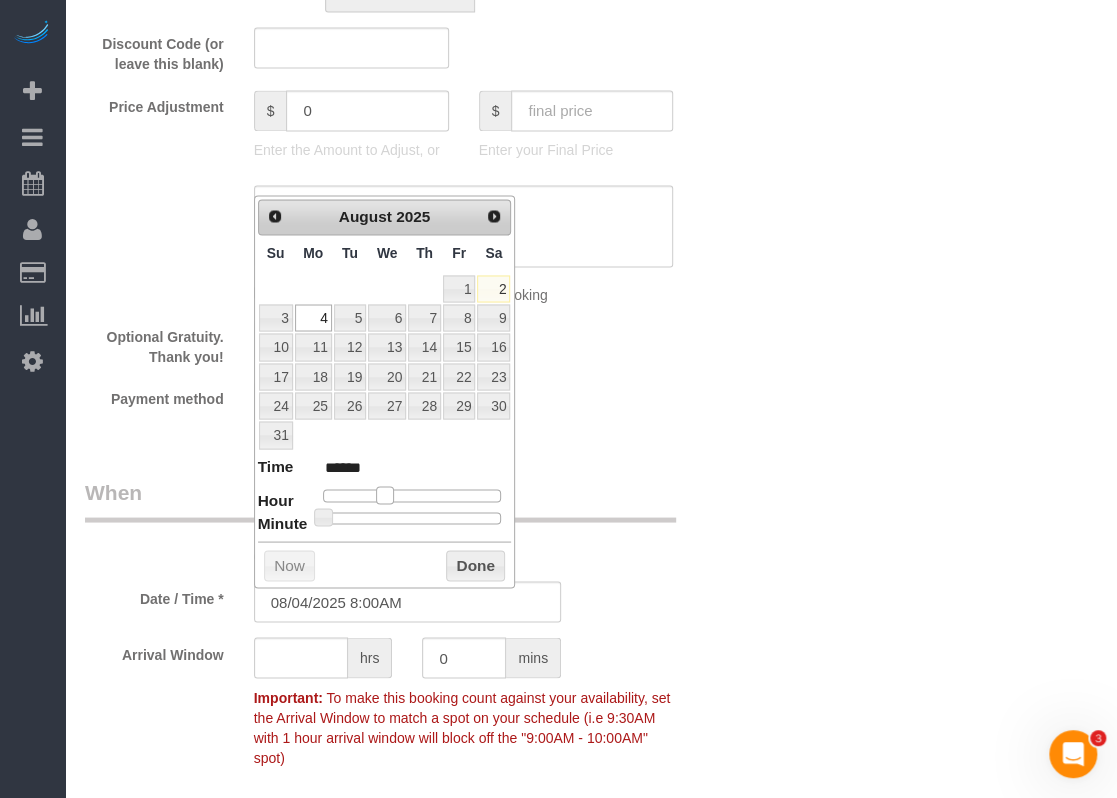 click at bounding box center (385, 495) 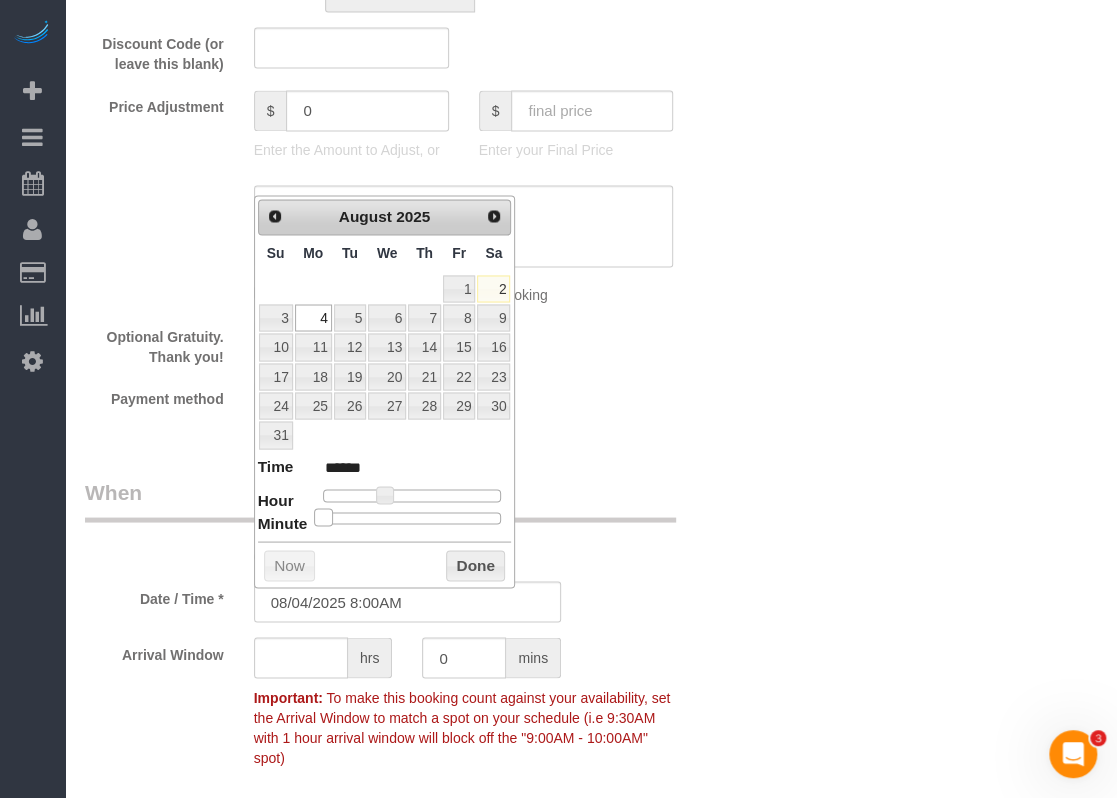 type on "[DATE] [TIME]" 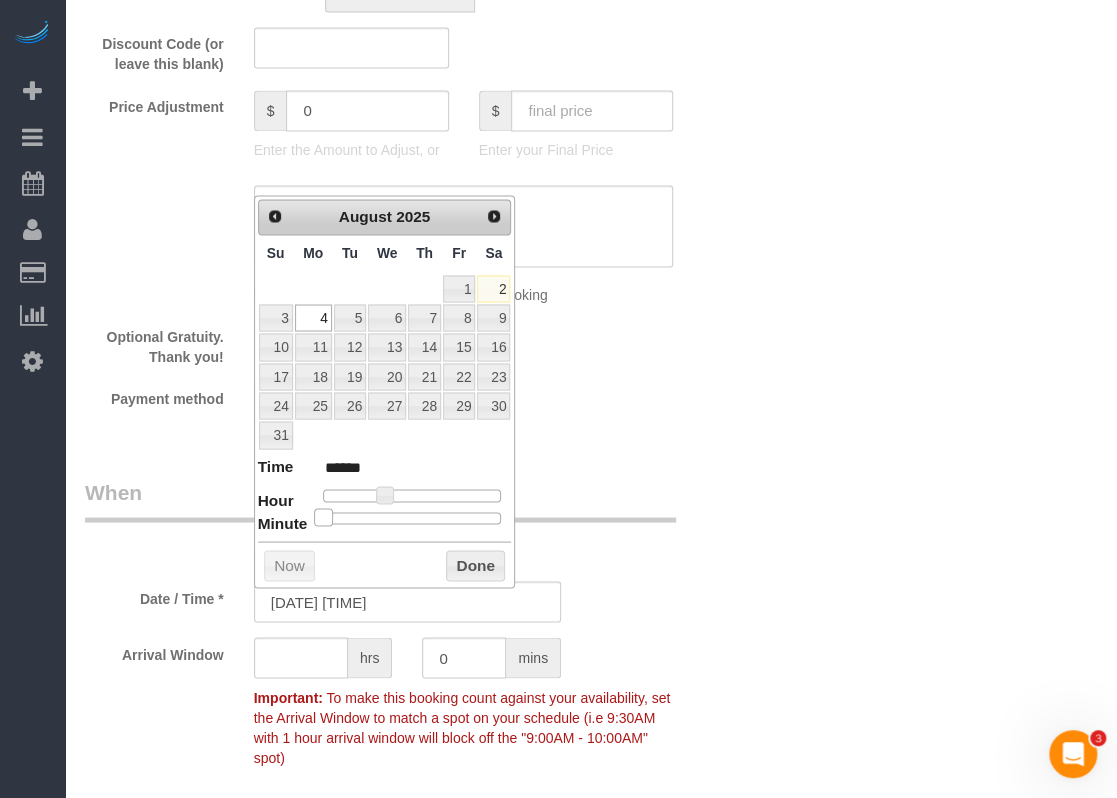 type on "[DATE] [TIME]" 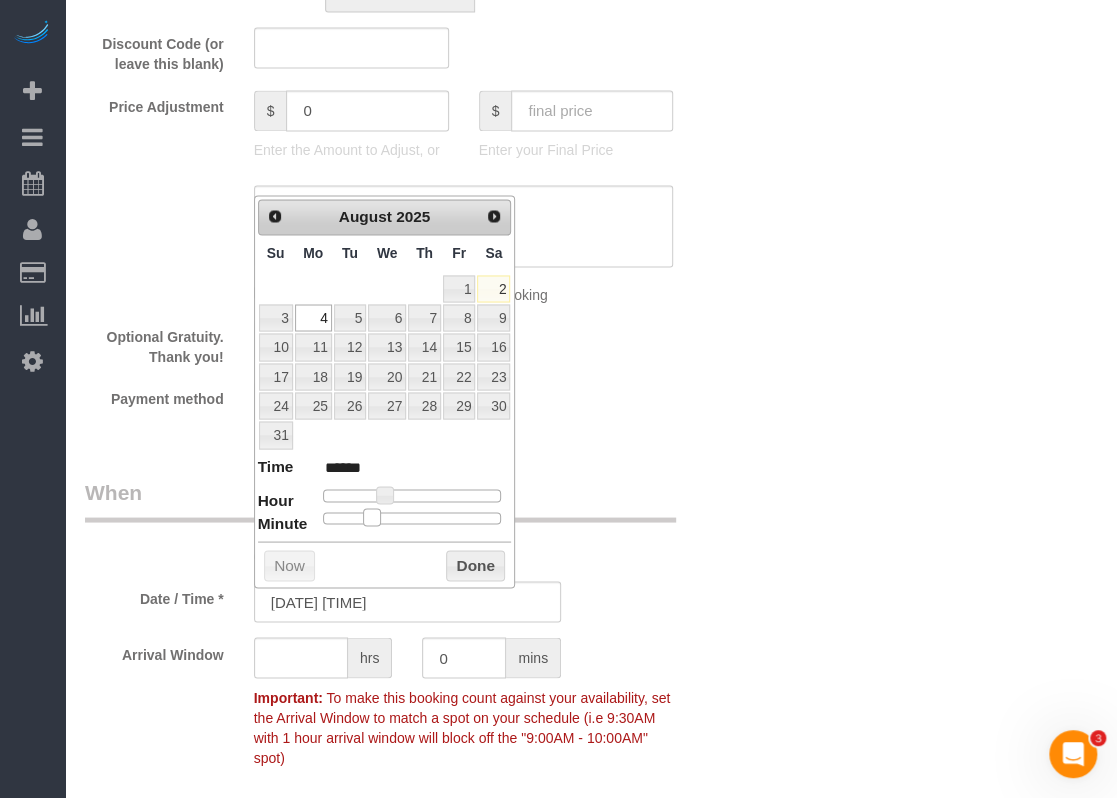 type on "[DATE] [TIME]" 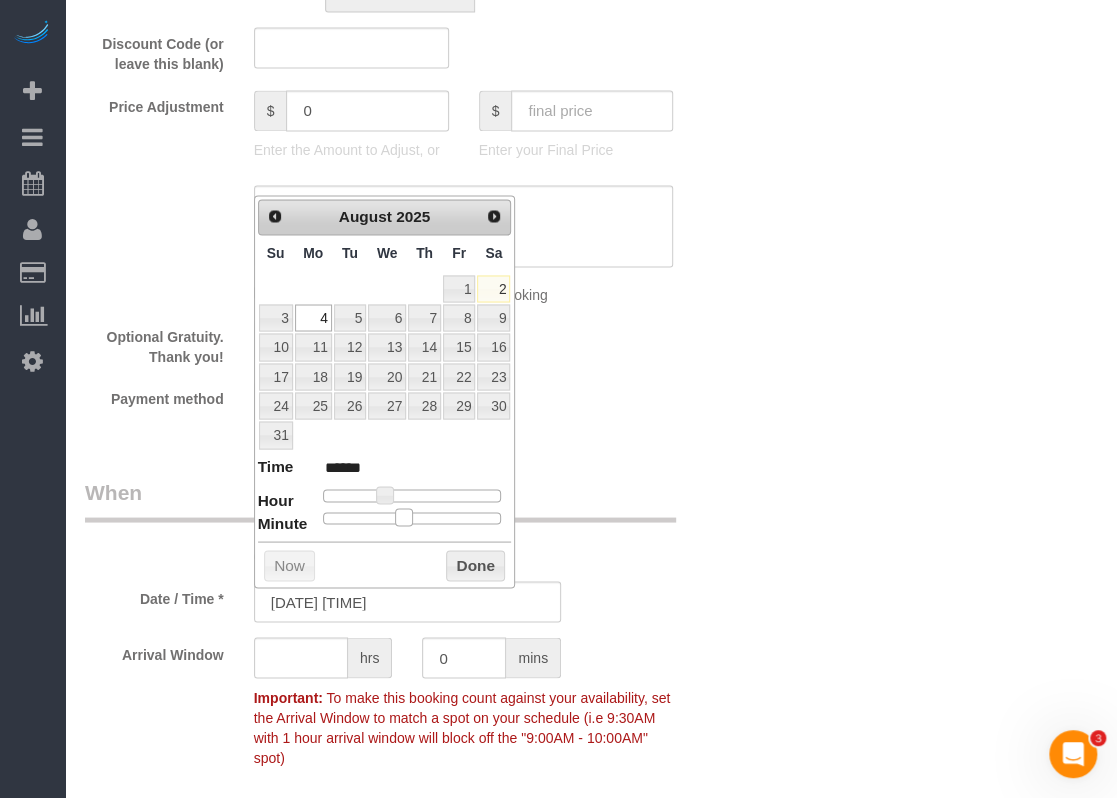 type on "[DATE] [TIME]" 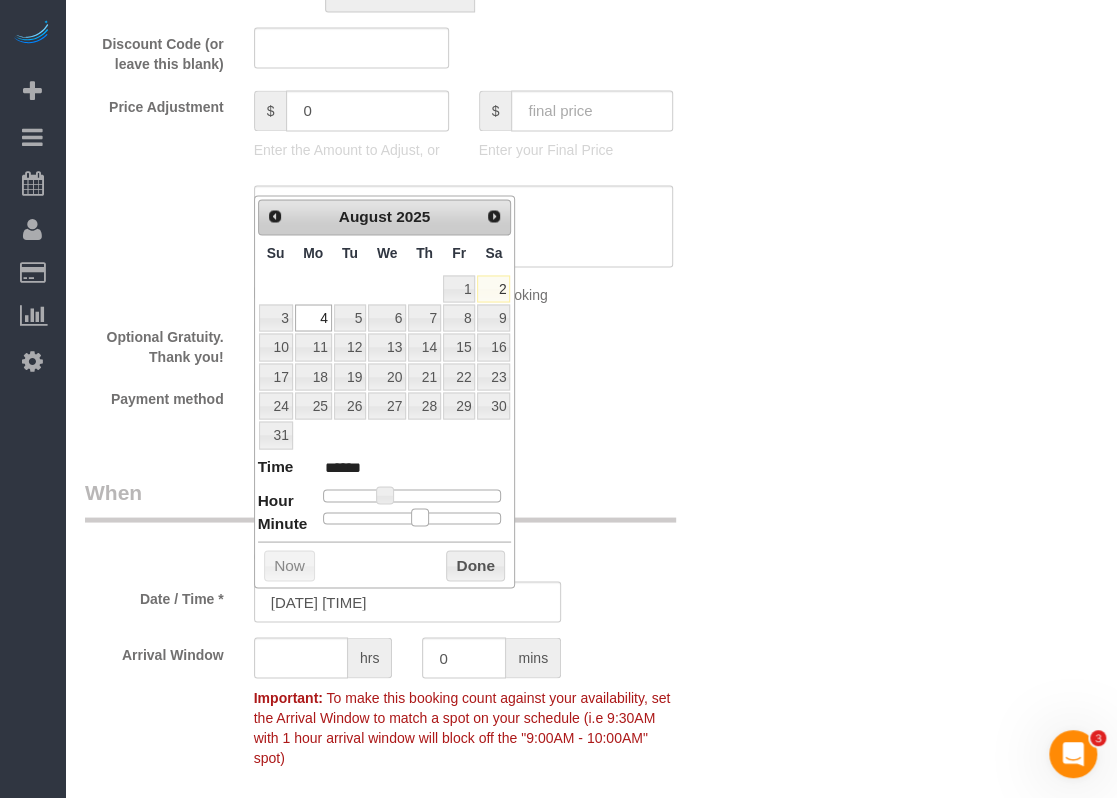 drag, startPoint x: 321, startPoint y: 517, endPoint x: 419, endPoint y: 504, distance: 98.85848 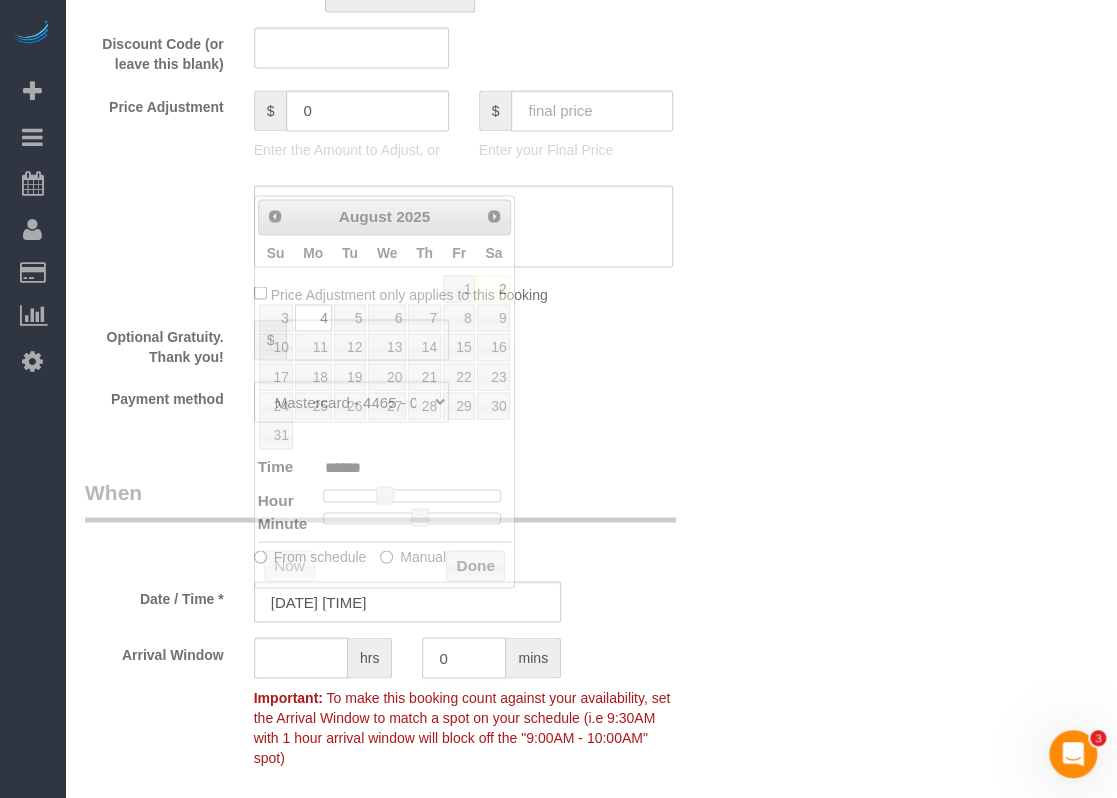 drag, startPoint x: 463, startPoint y: 651, endPoint x: 408, endPoint y: 642, distance: 55.7315 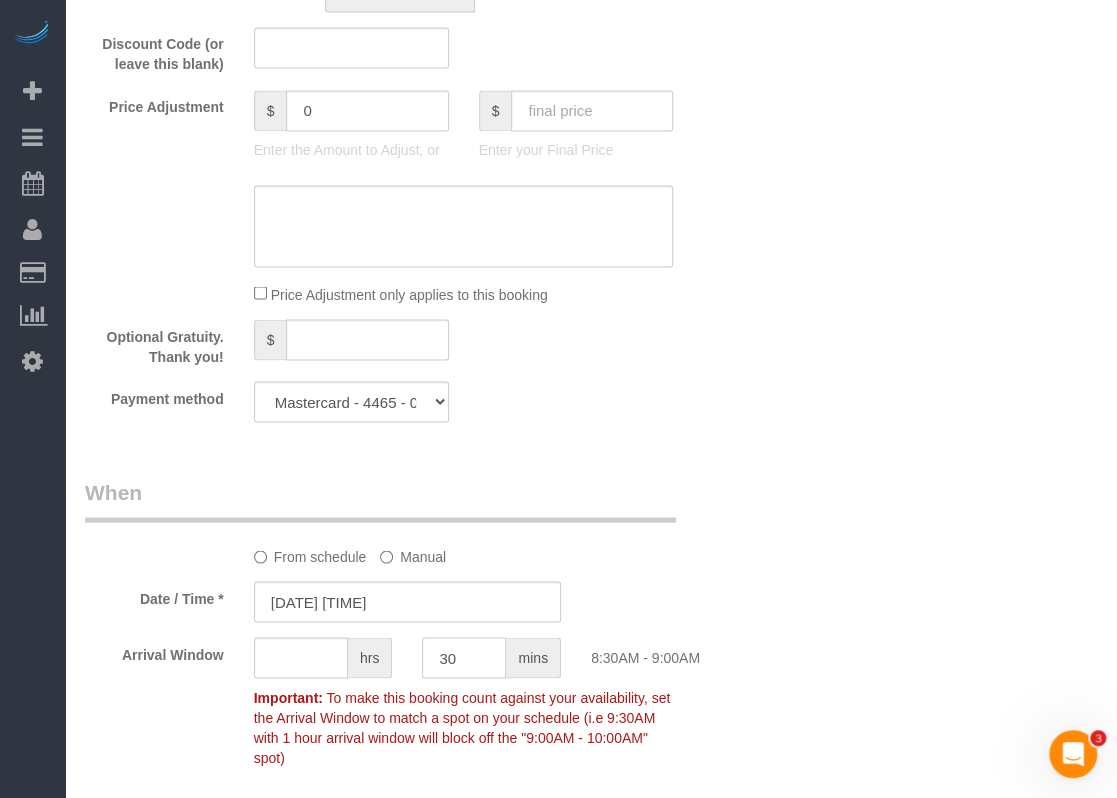 type on "30" 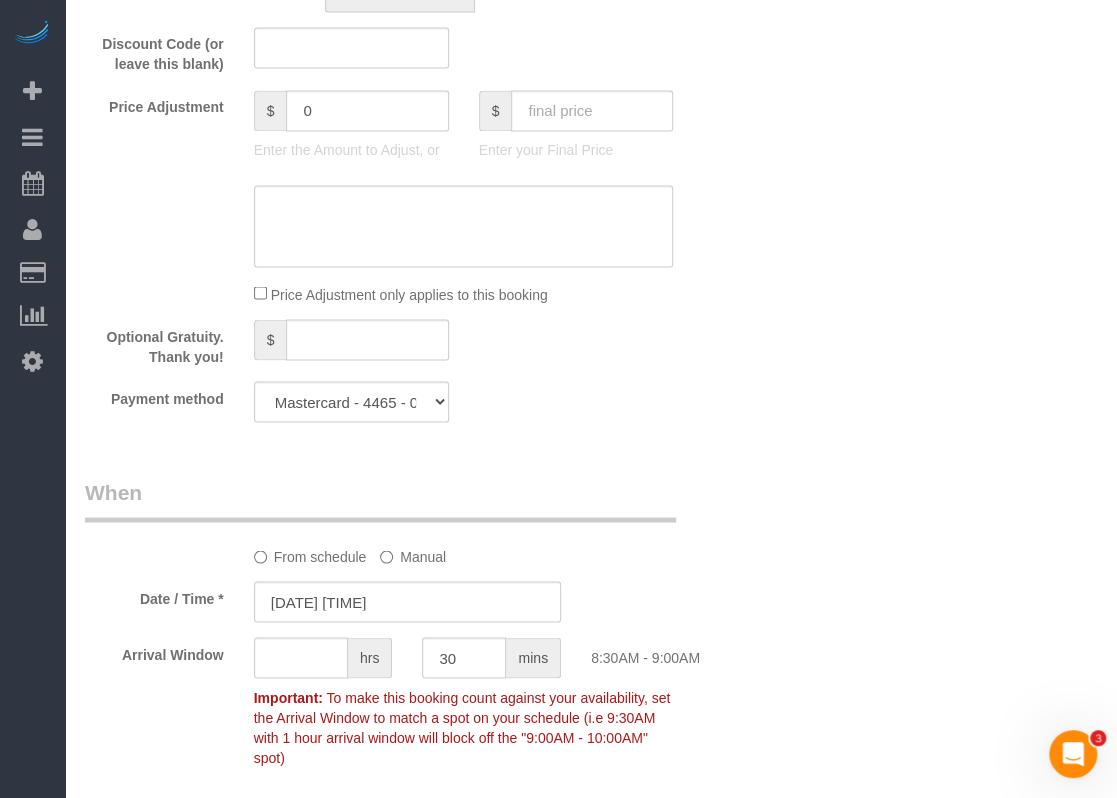 click on "Email*
[EMAIL]
Name *
[FIRST]
[LAST]
new customer
Where
Address*
[NUMBER] [STREET]
[CITY]
[STATE_ABBR]" at bounding box center (591, 142) 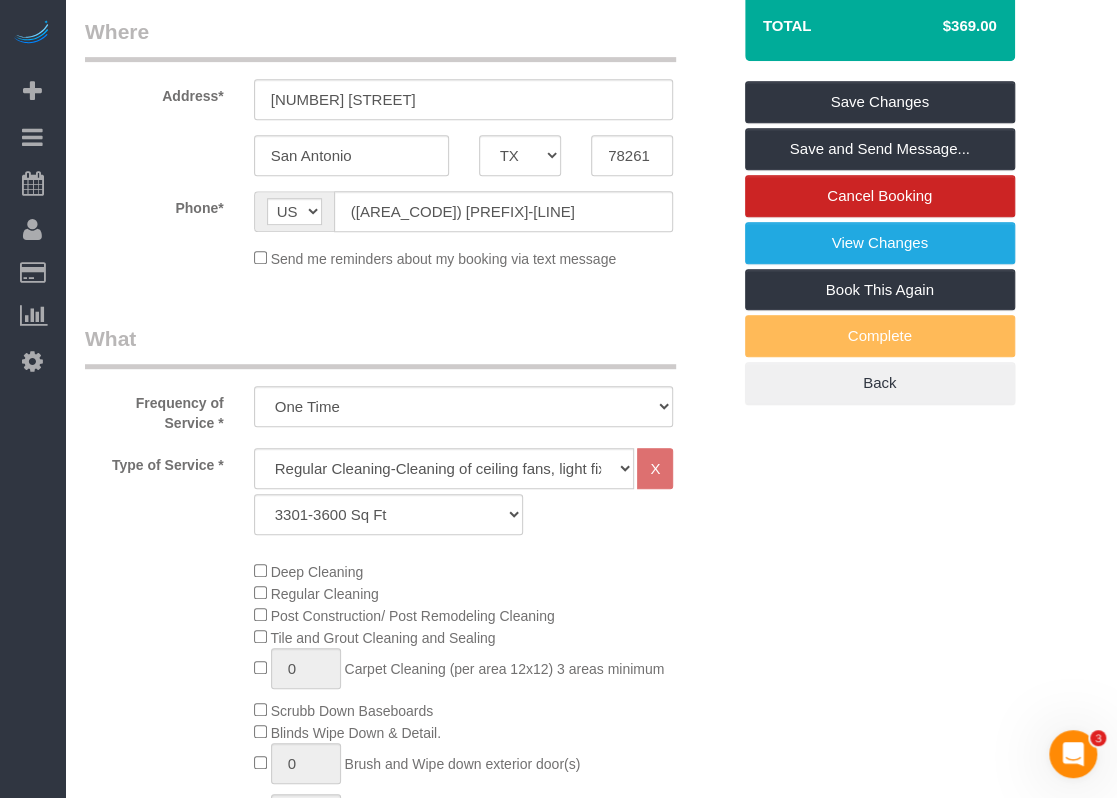 scroll, scrollTop: 300, scrollLeft: 0, axis: vertical 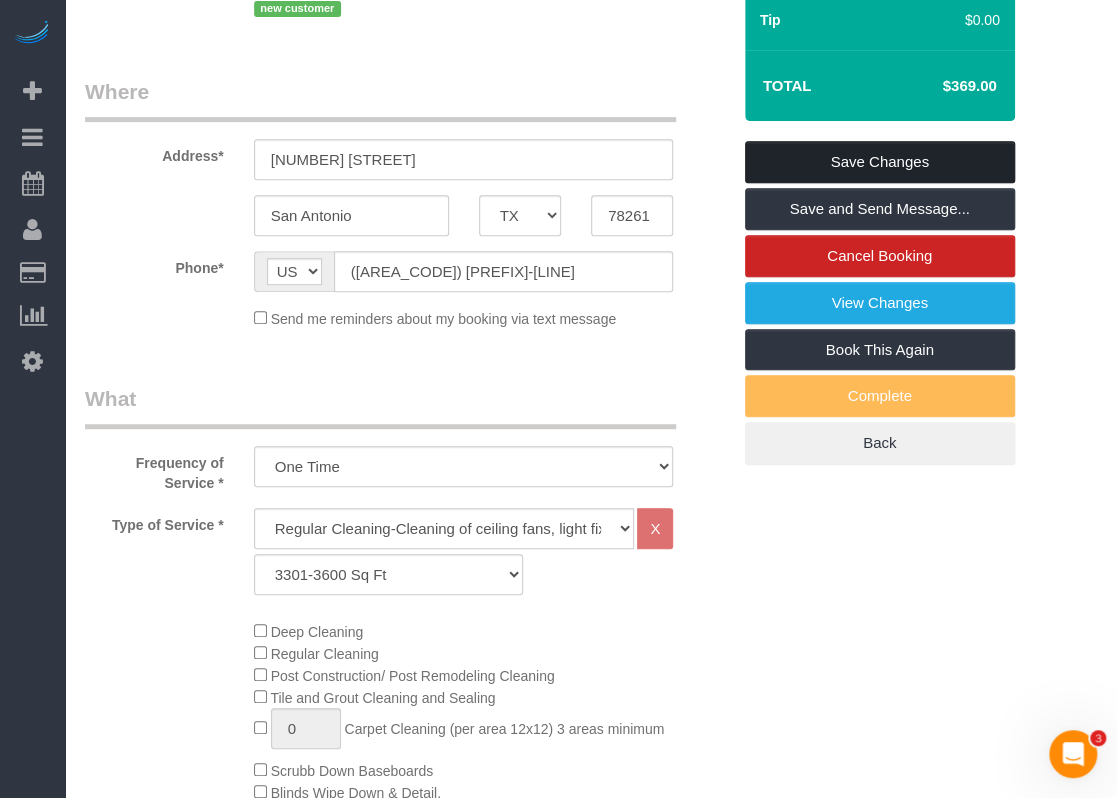 click on "Save Changes" at bounding box center (880, 162) 